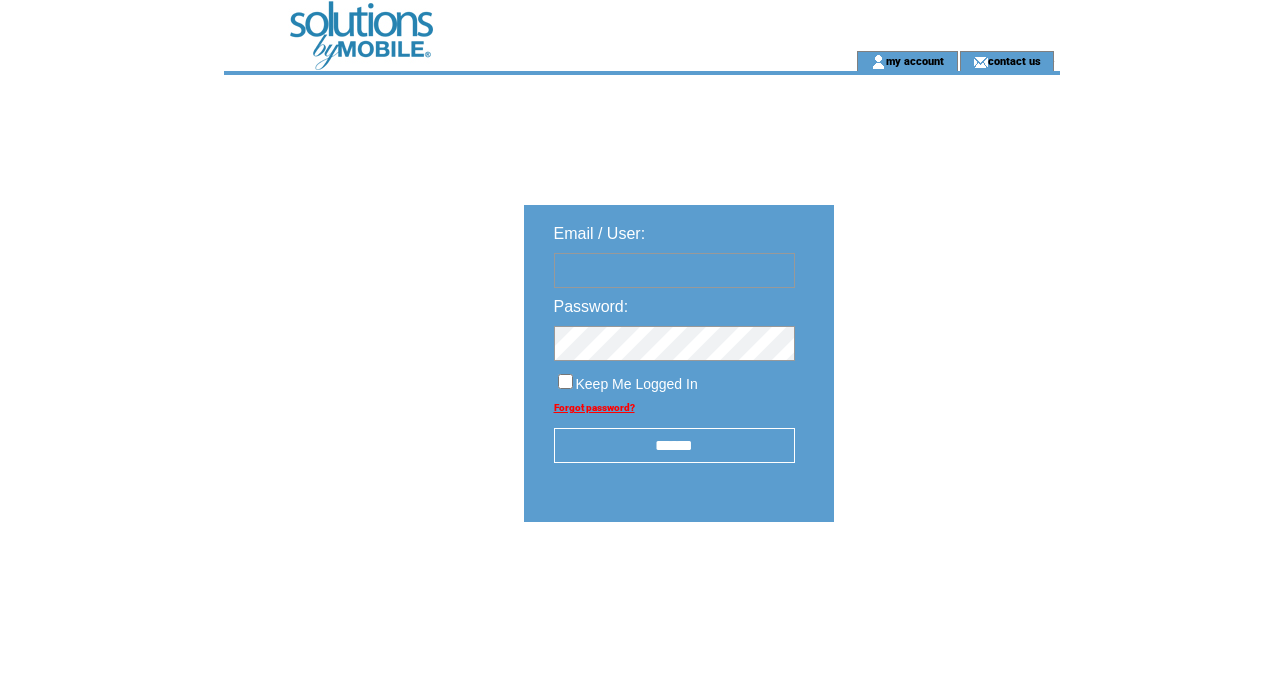 scroll, scrollTop: 0, scrollLeft: 0, axis: both 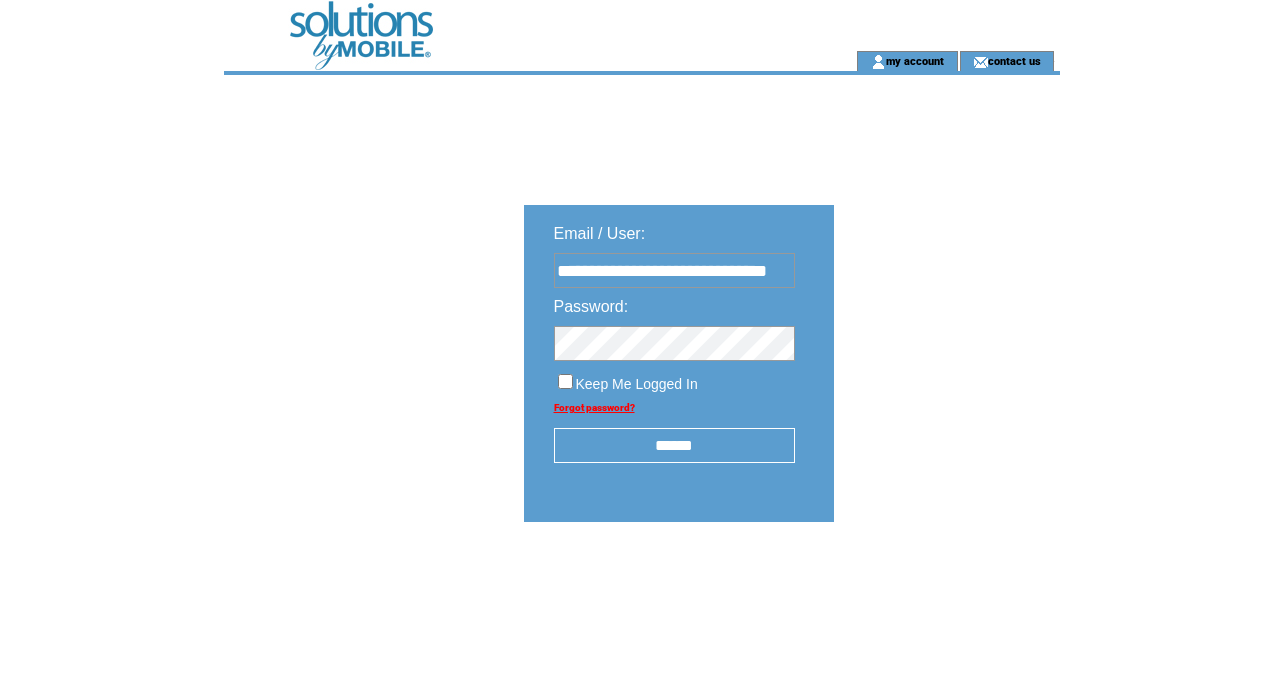 click on "******" at bounding box center (674, 445) 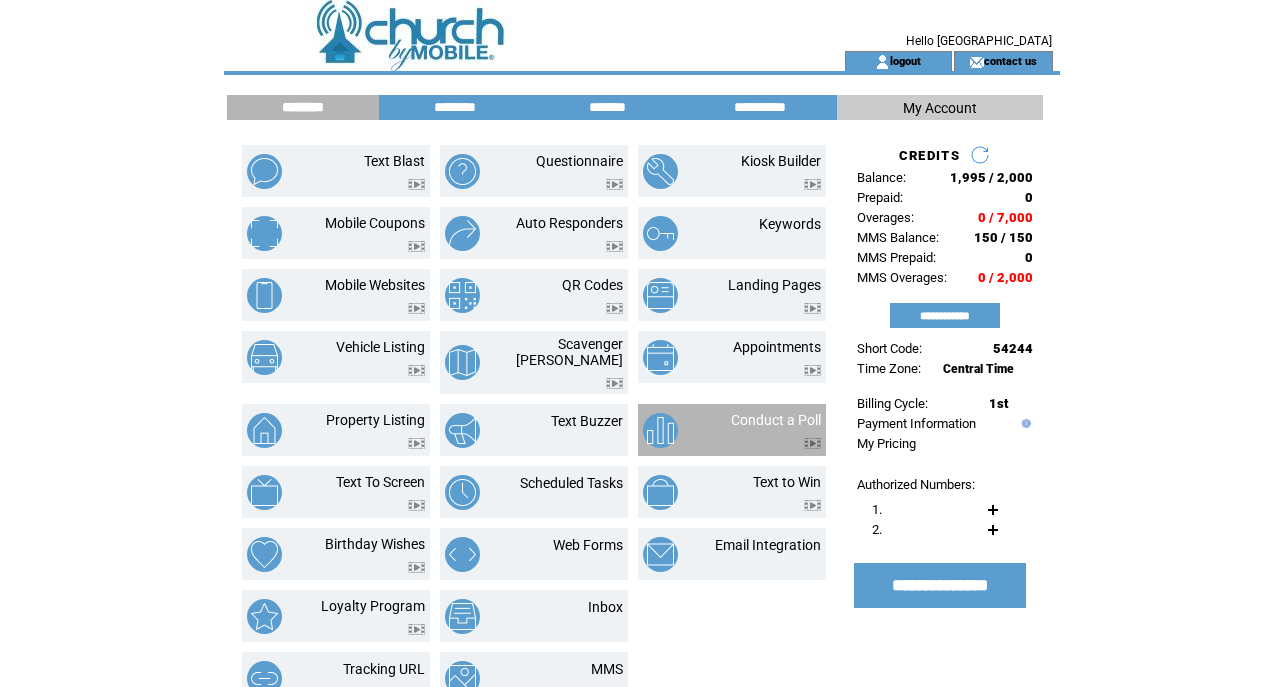 scroll, scrollTop: 0, scrollLeft: 0, axis: both 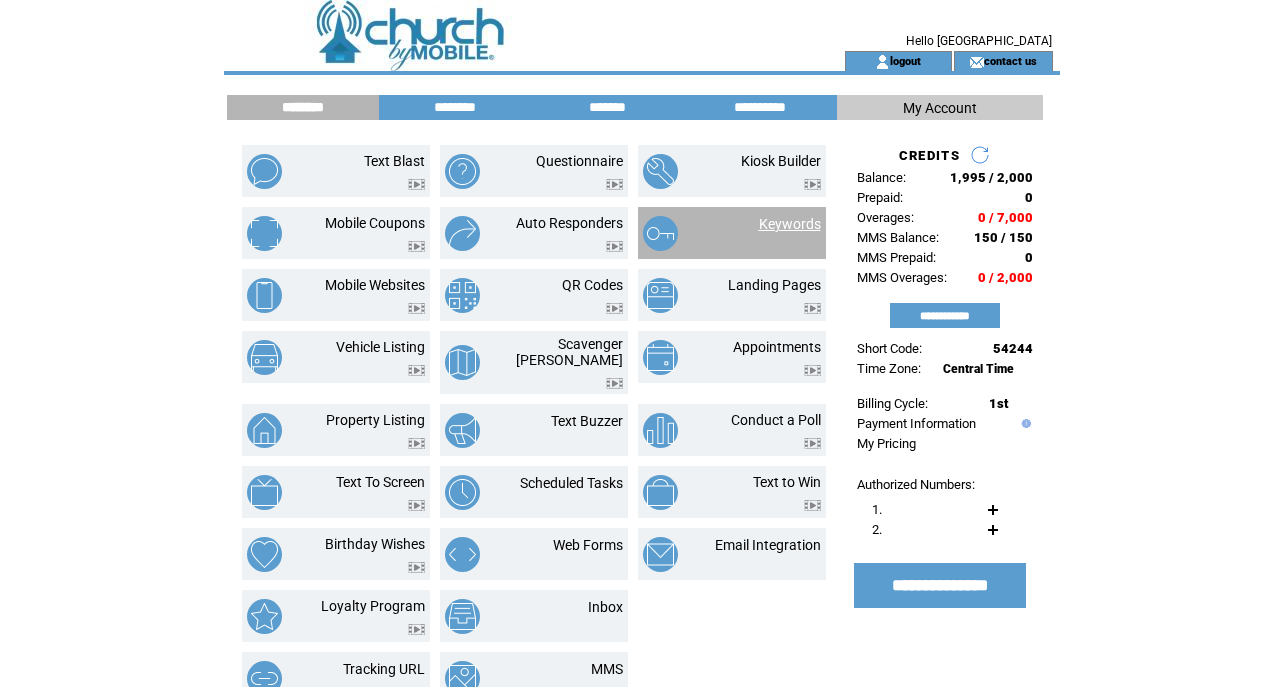 click on "Keywords" at bounding box center [790, 224] 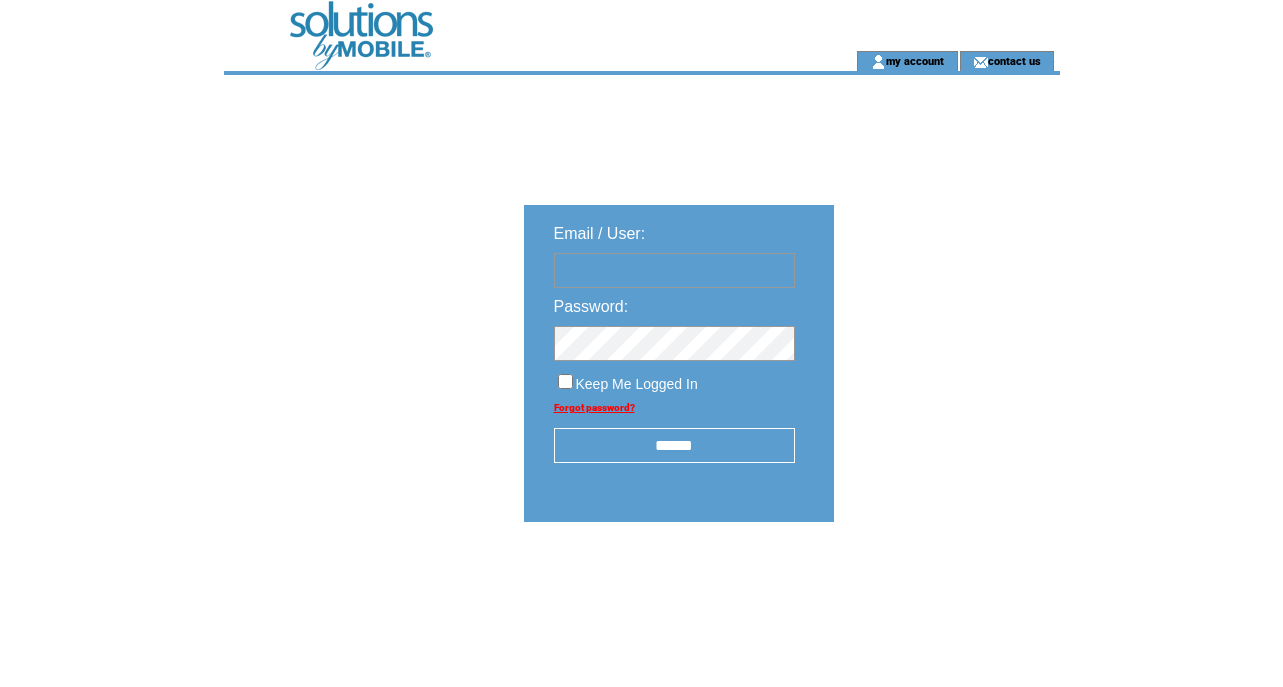 scroll, scrollTop: 0, scrollLeft: 0, axis: both 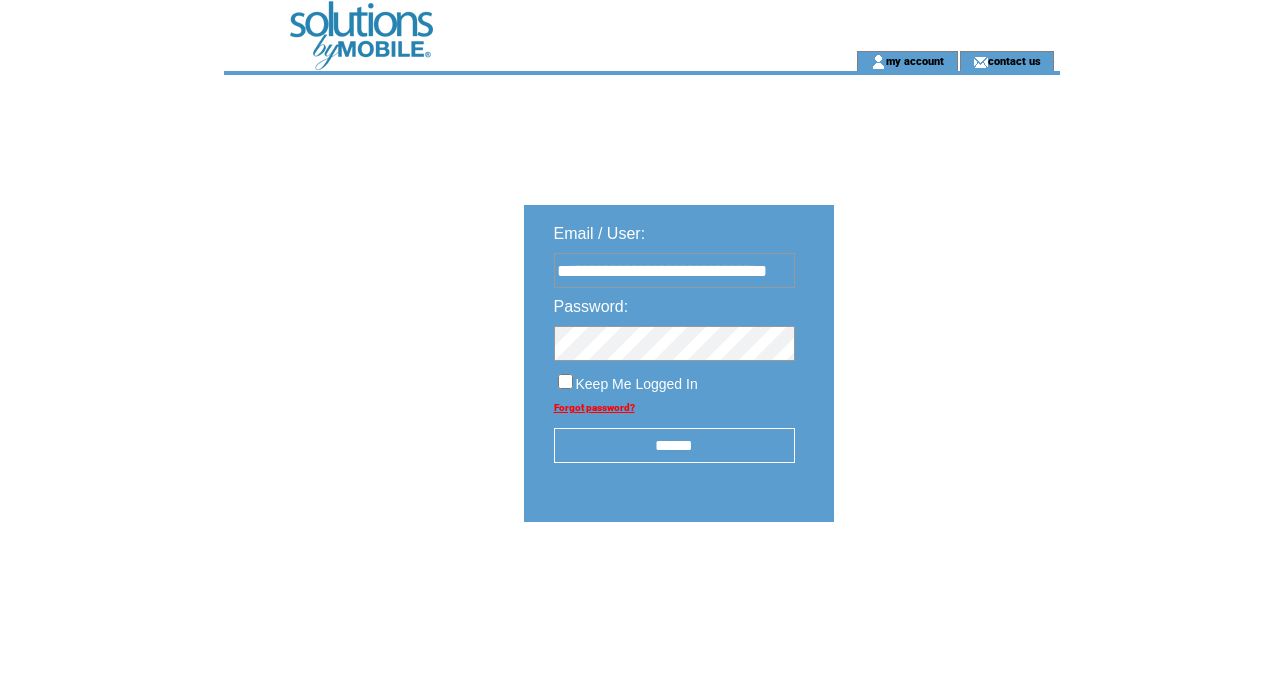click on "******" at bounding box center (674, 445) 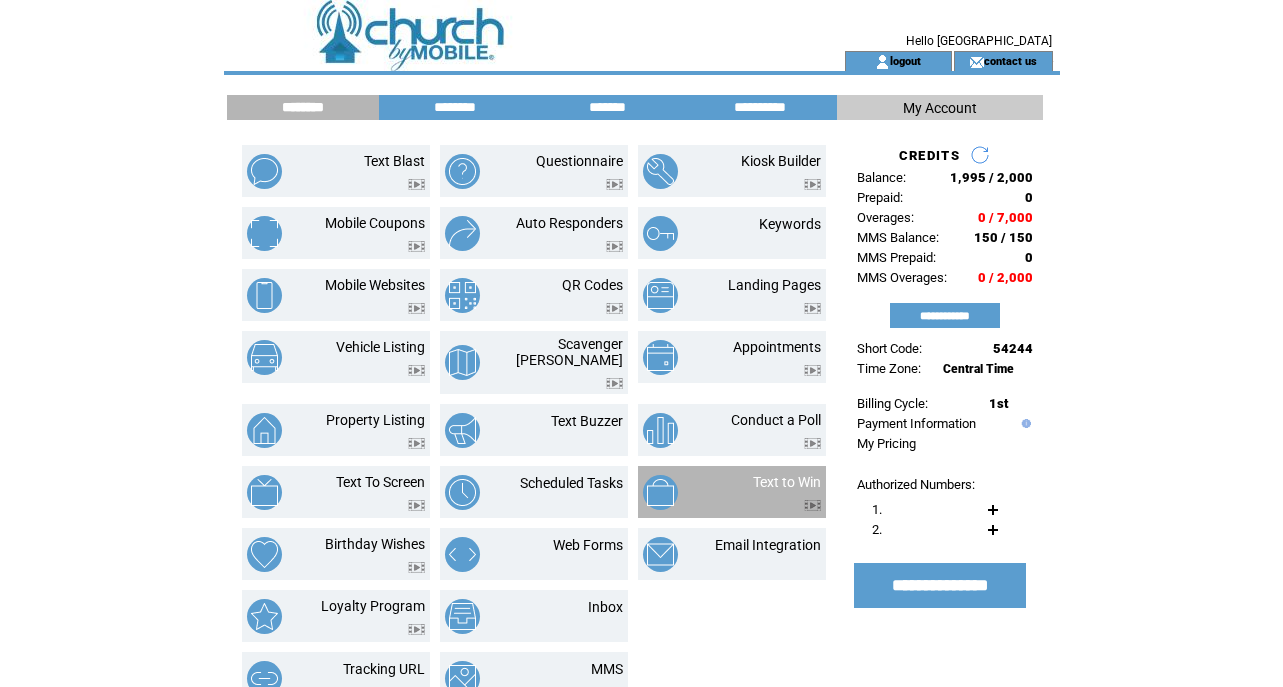 scroll, scrollTop: 0, scrollLeft: 0, axis: both 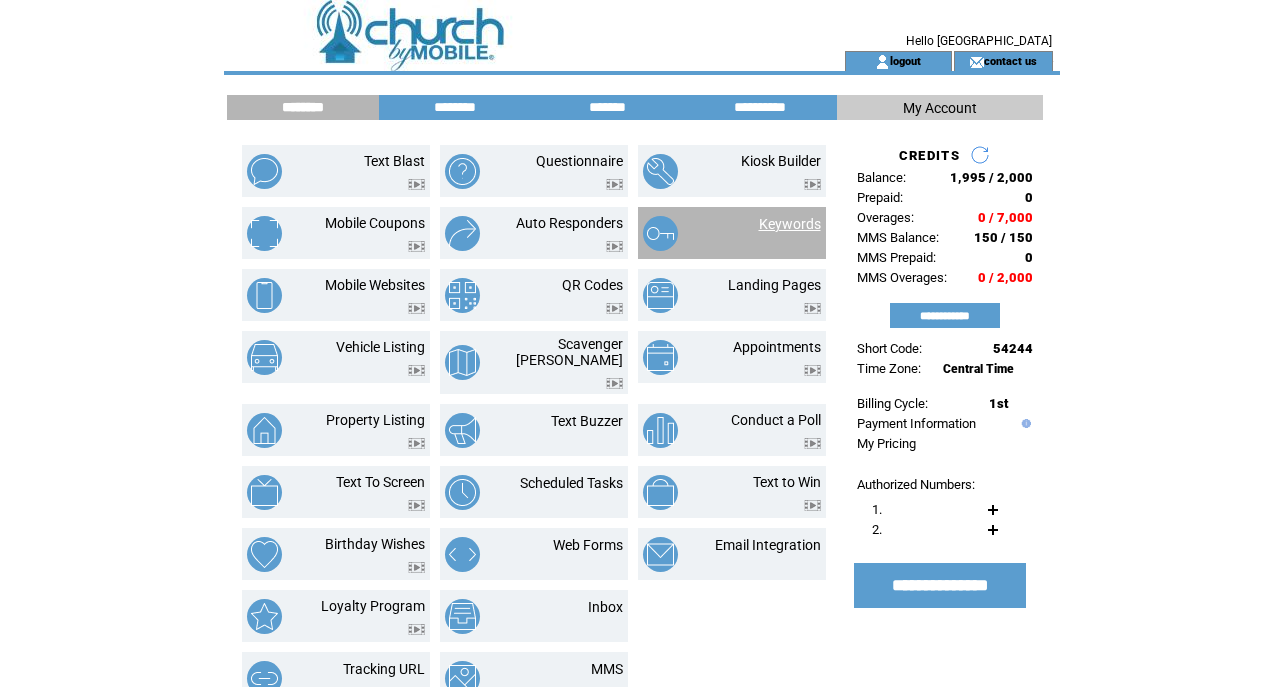 click on "Keywords" at bounding box center [790, 224] 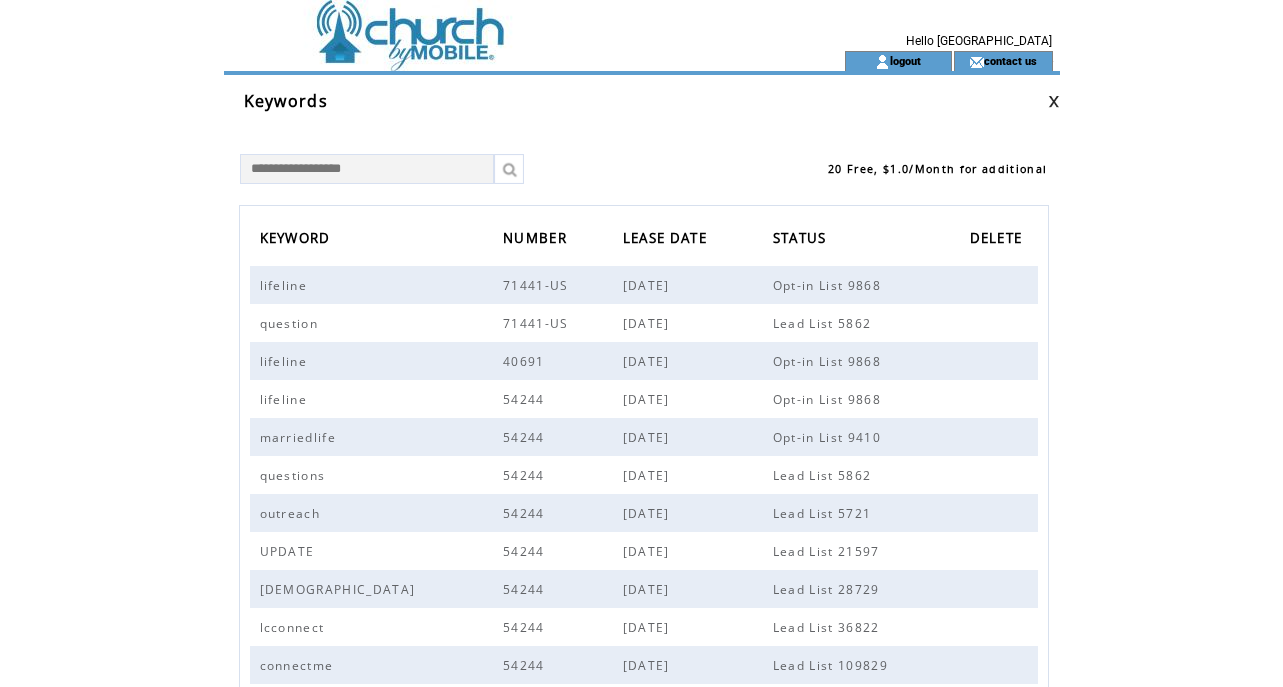 scroll, scrollTop: 0, scrollLeft: 0, axis: both 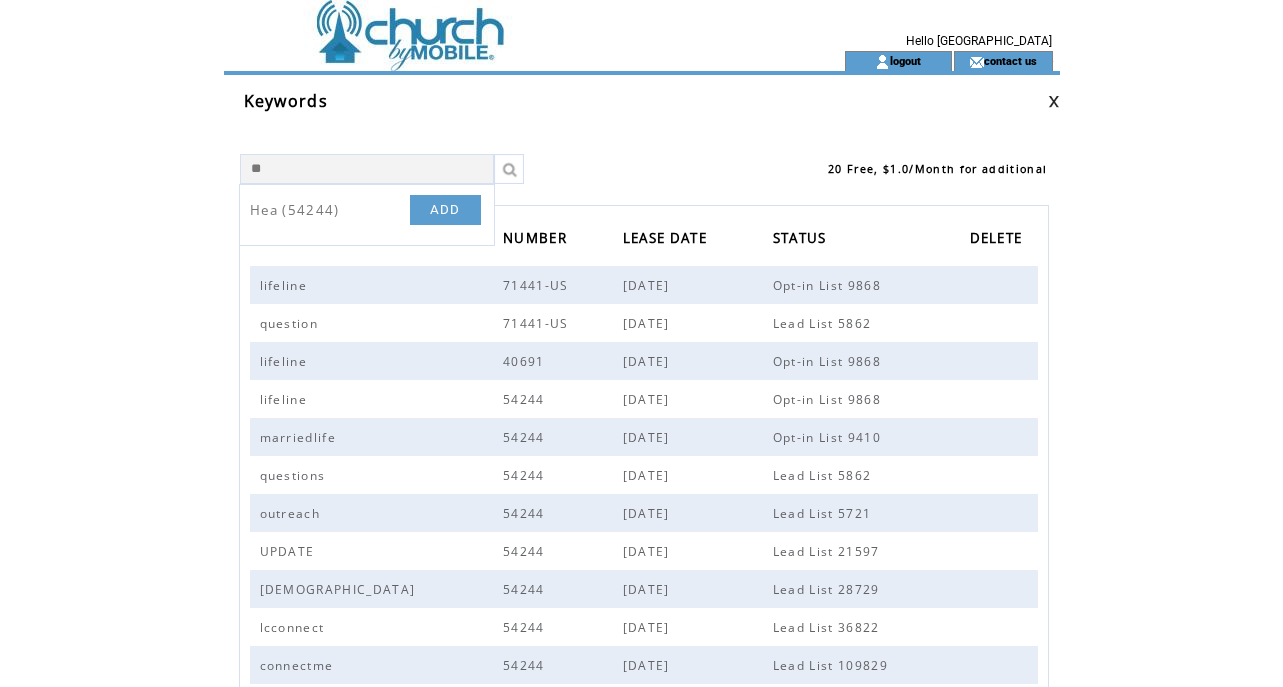 type on "*" 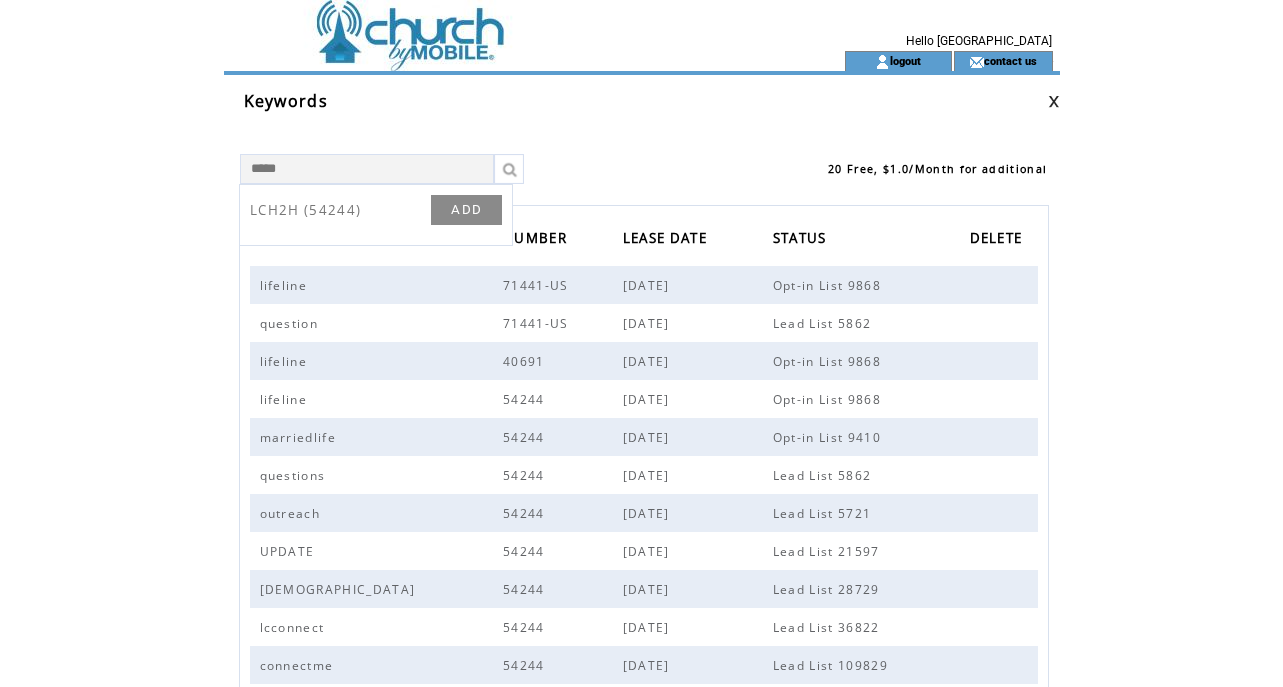 type on "*****" 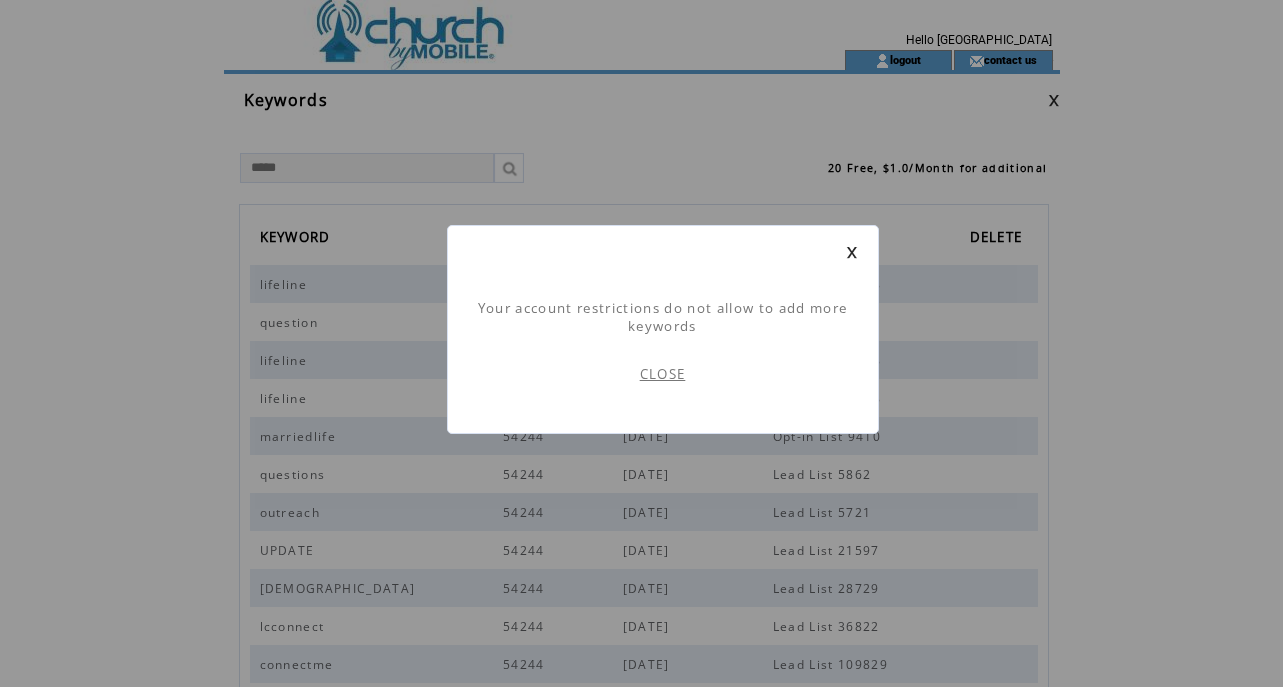 click at bounding box center (852, 252) 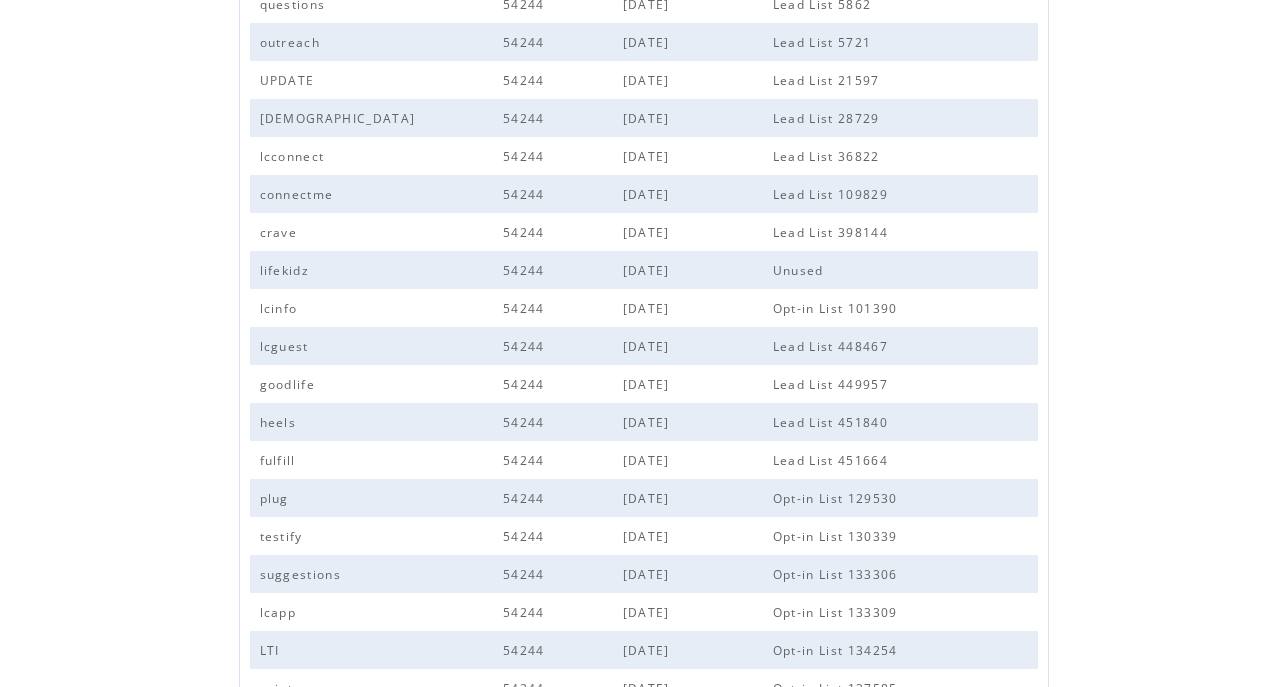 scroll, scrollTop: 648, scrollLeft: 0, axis: vertical 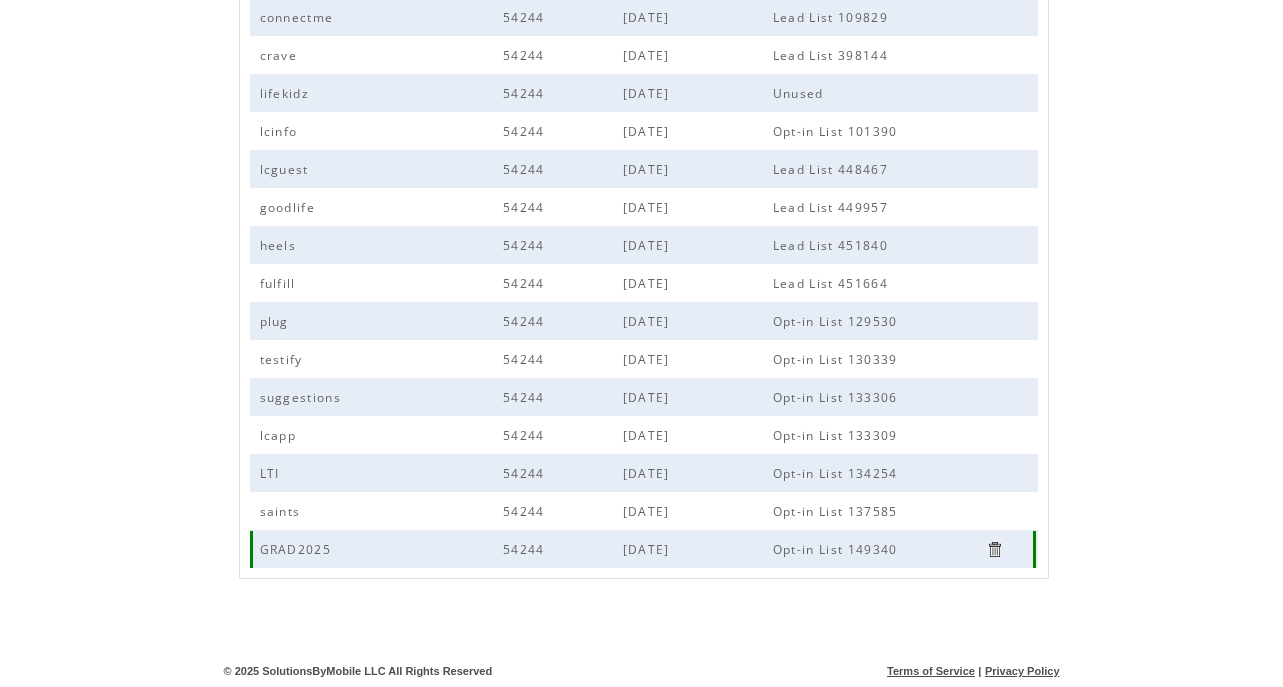 click at bounding box center [994, 549] 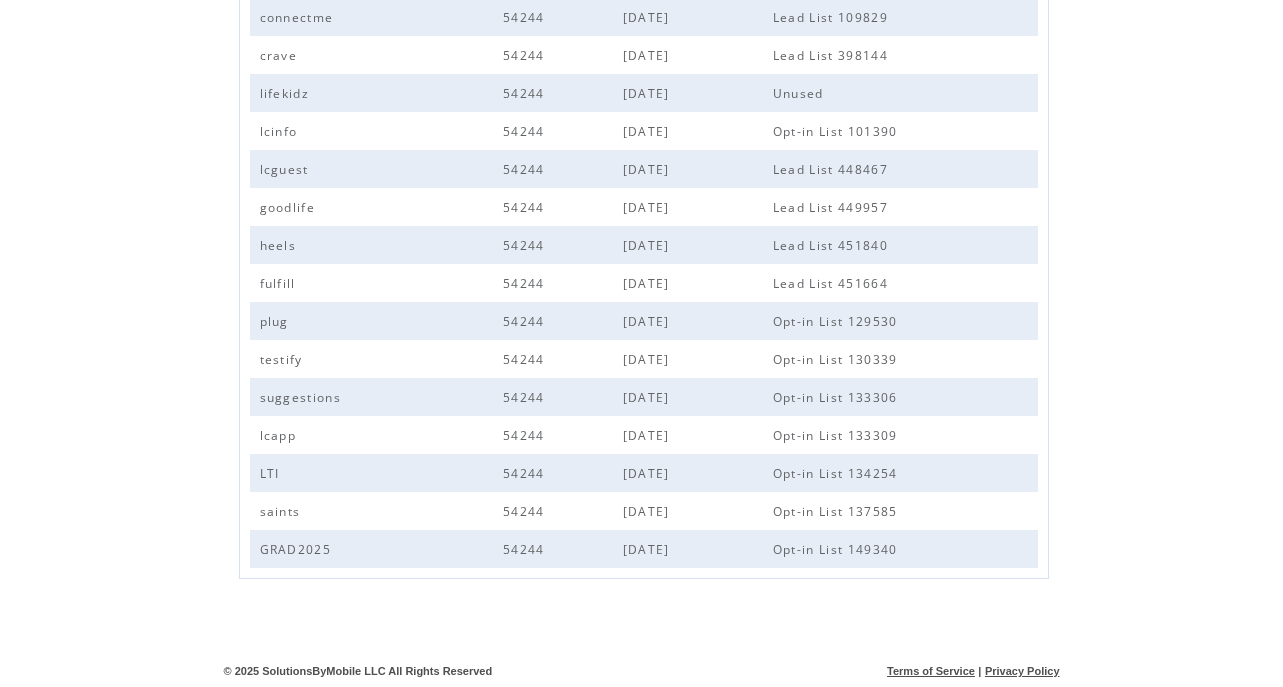 scroll, scrollTop: 1, scrollLeft: 0, axis: vertical 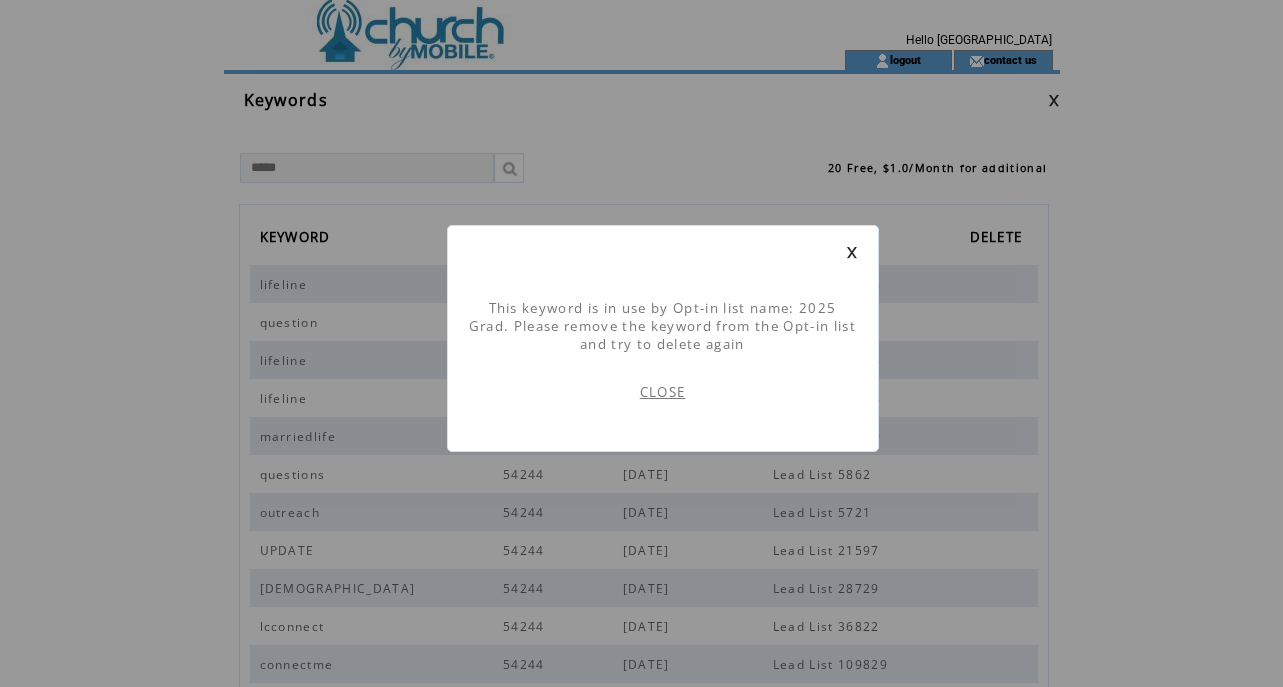 click on "CLOSE" at bounding box center [663, 392] 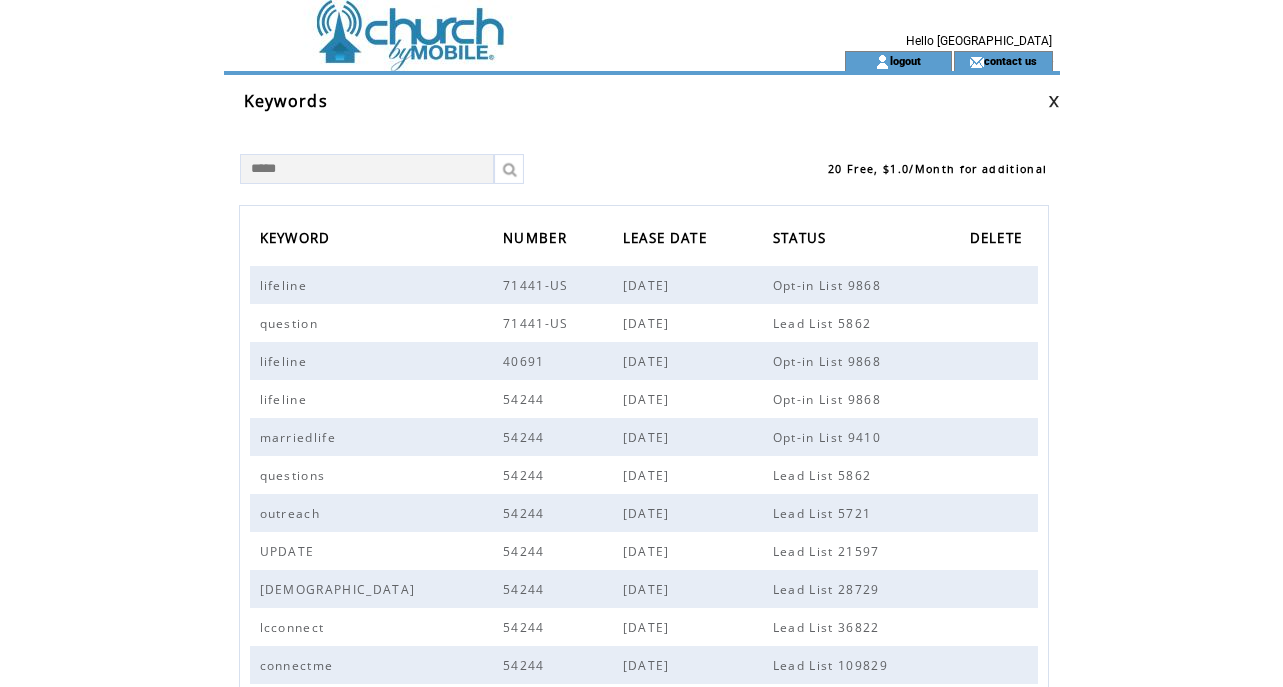 click at bounding box center [498, 25] 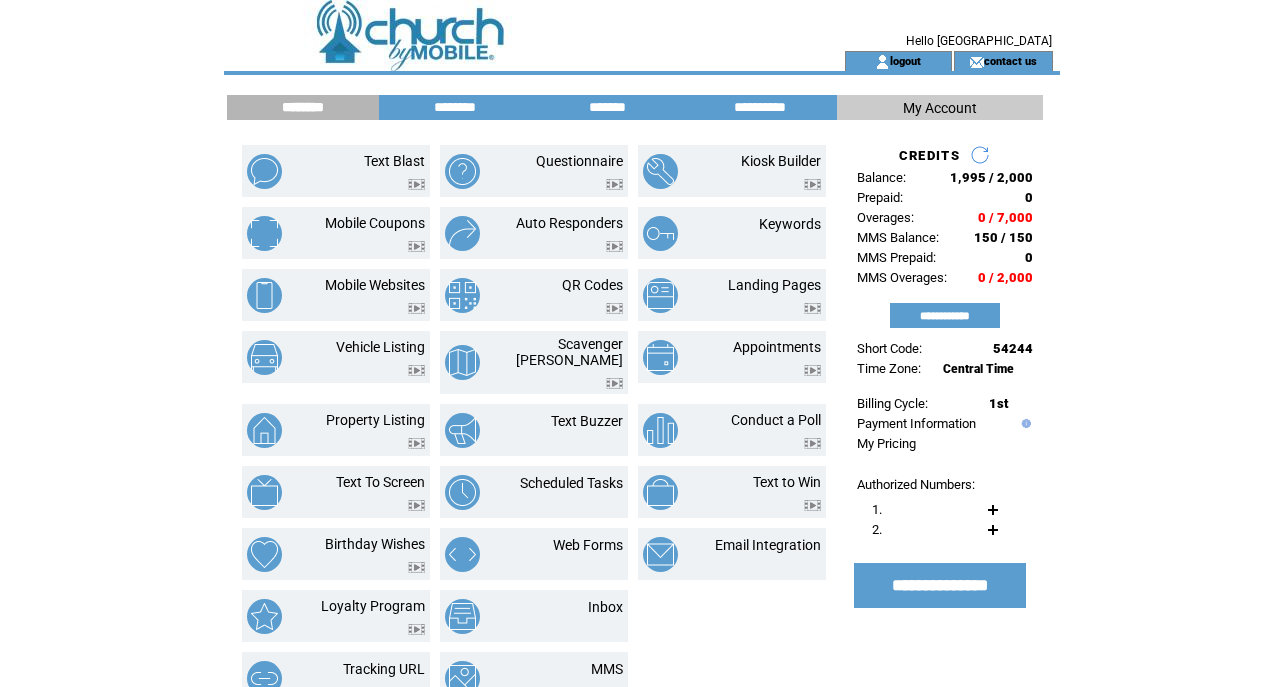 scroll, scrollTop: 0, scrollLeft: 0, axis: both 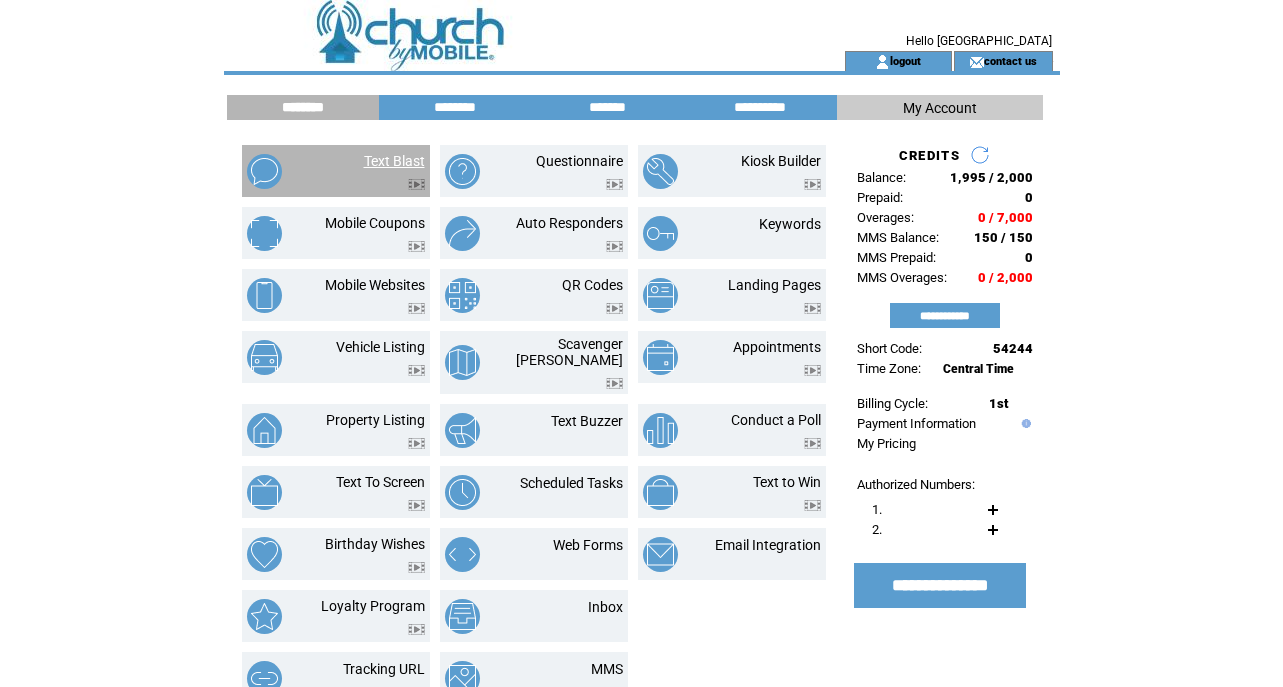 click on "Text Blast" at bounding box center (394, 161) 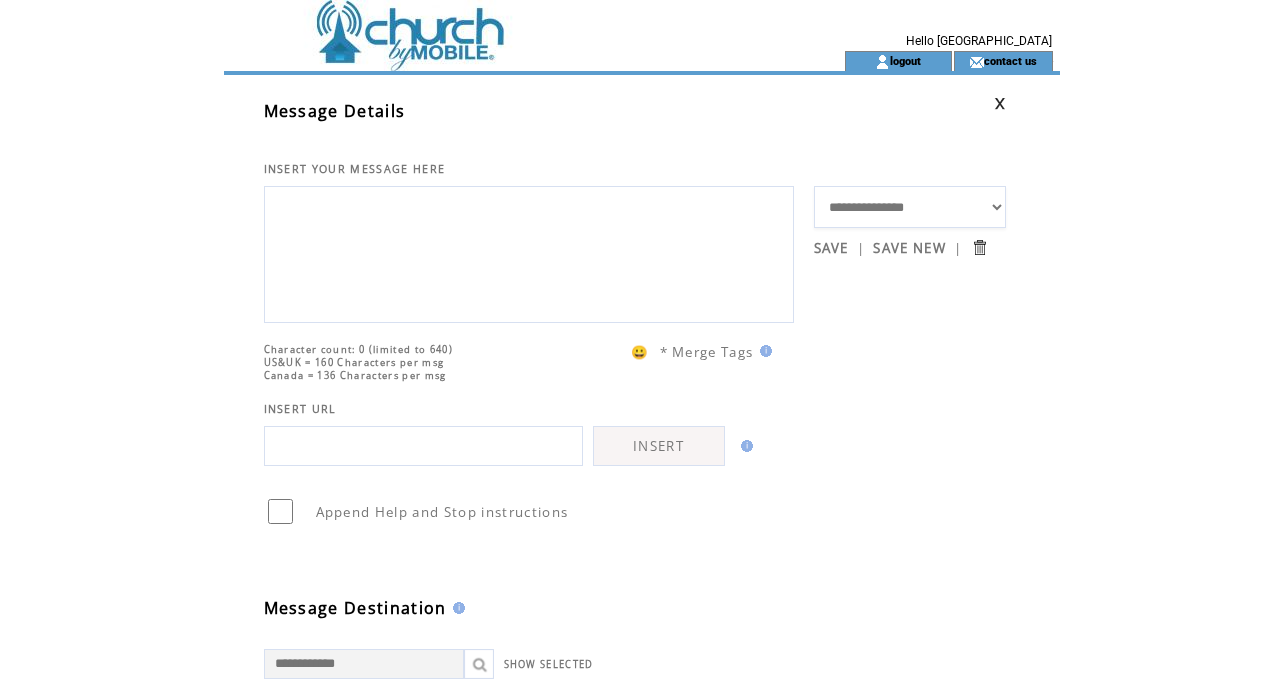 scroll, scrollTop: 0, scrollLeft: 0, axis: both 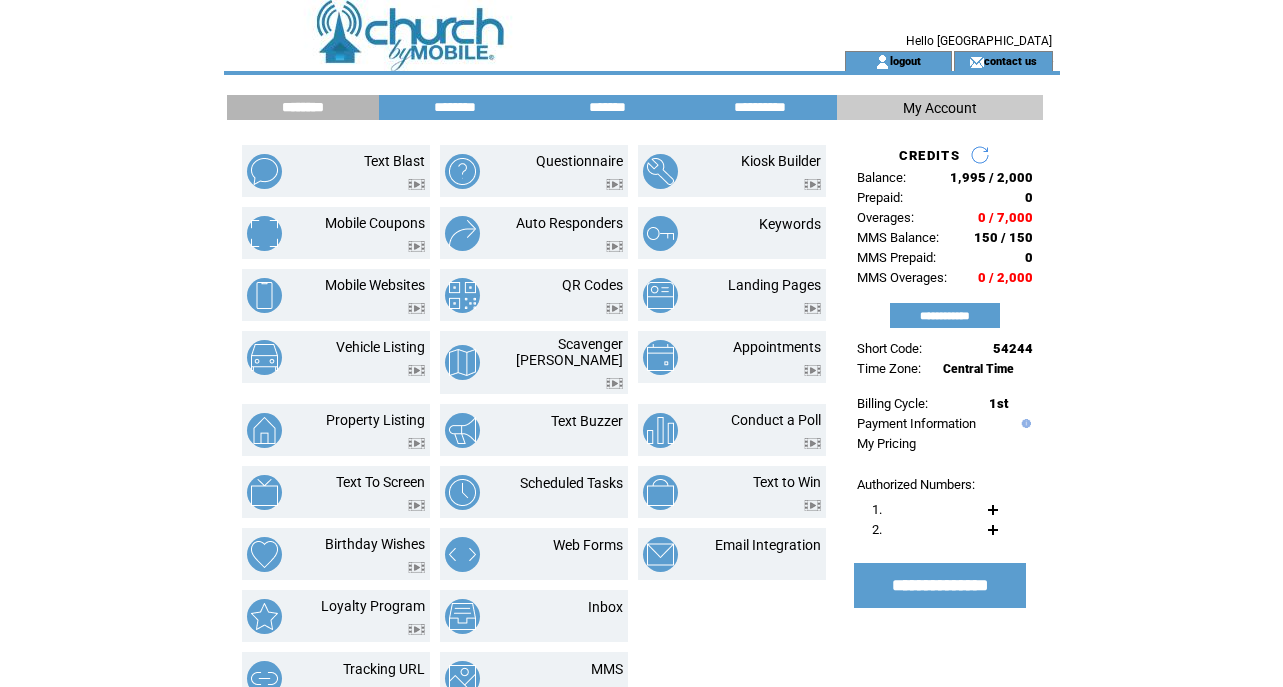click on "********" at bounding box center [455, 107] 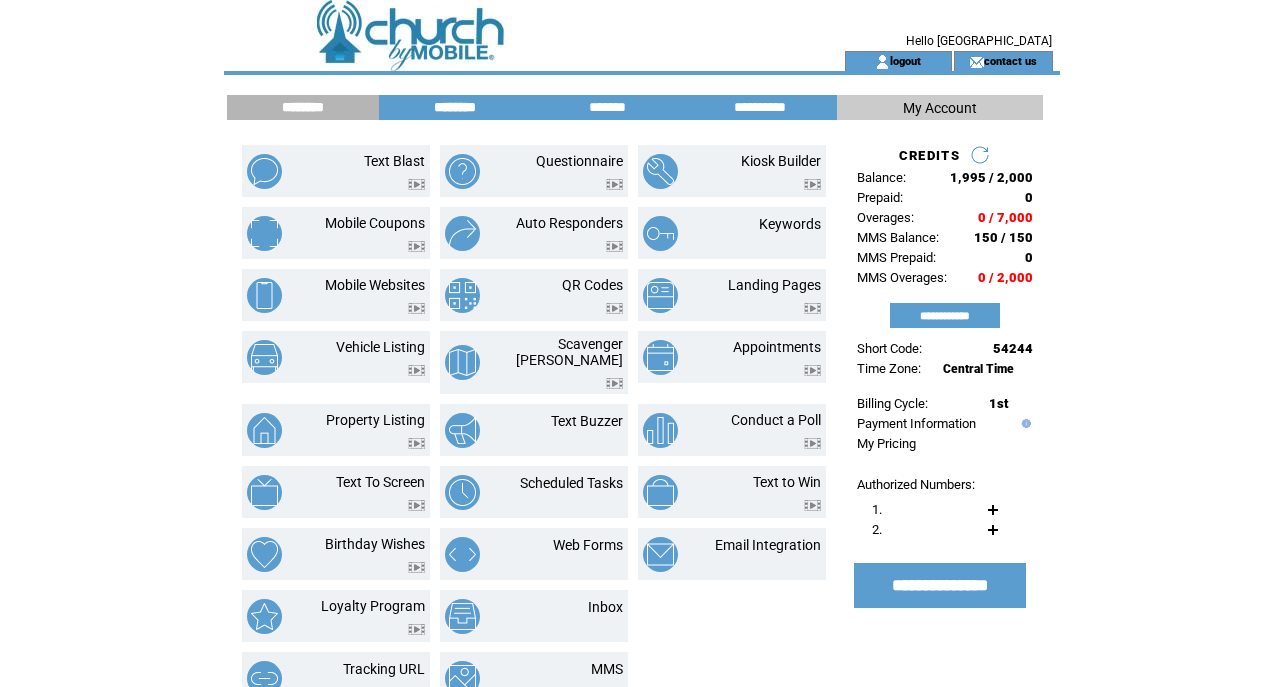 click on "********" at bounding box center [455, 107] 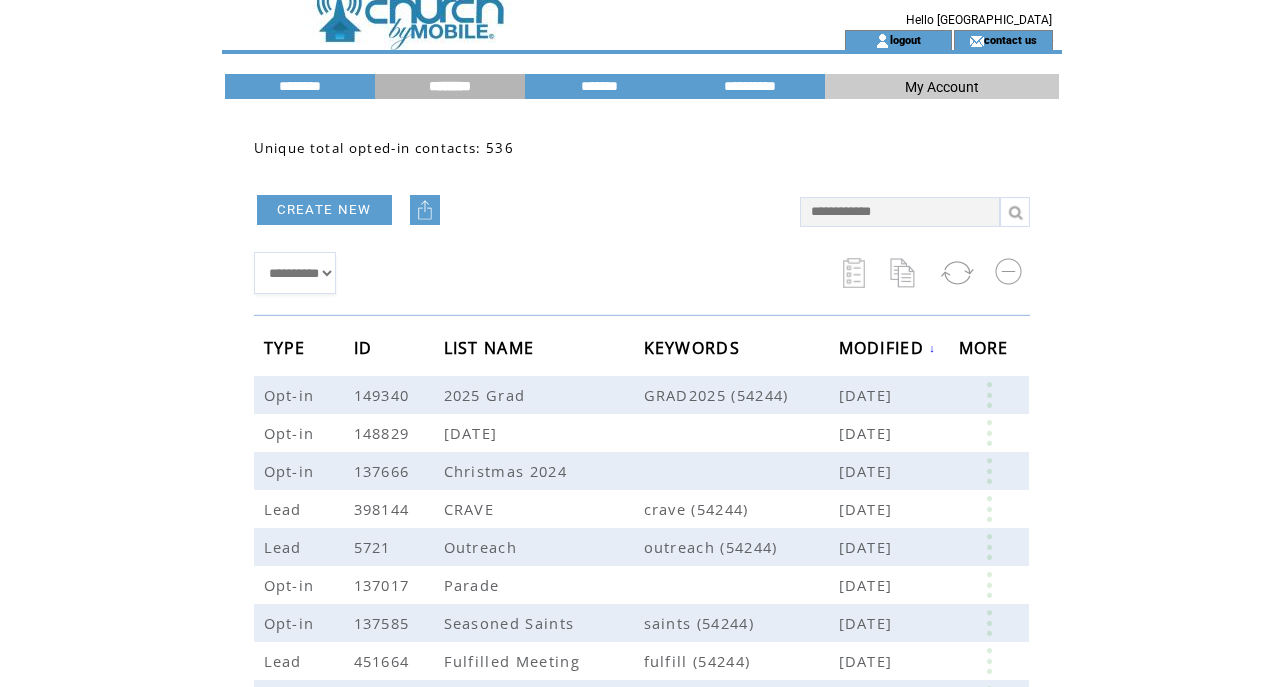 scroll, scrollTop: 28, scrollLeft: 0, axis: vertical 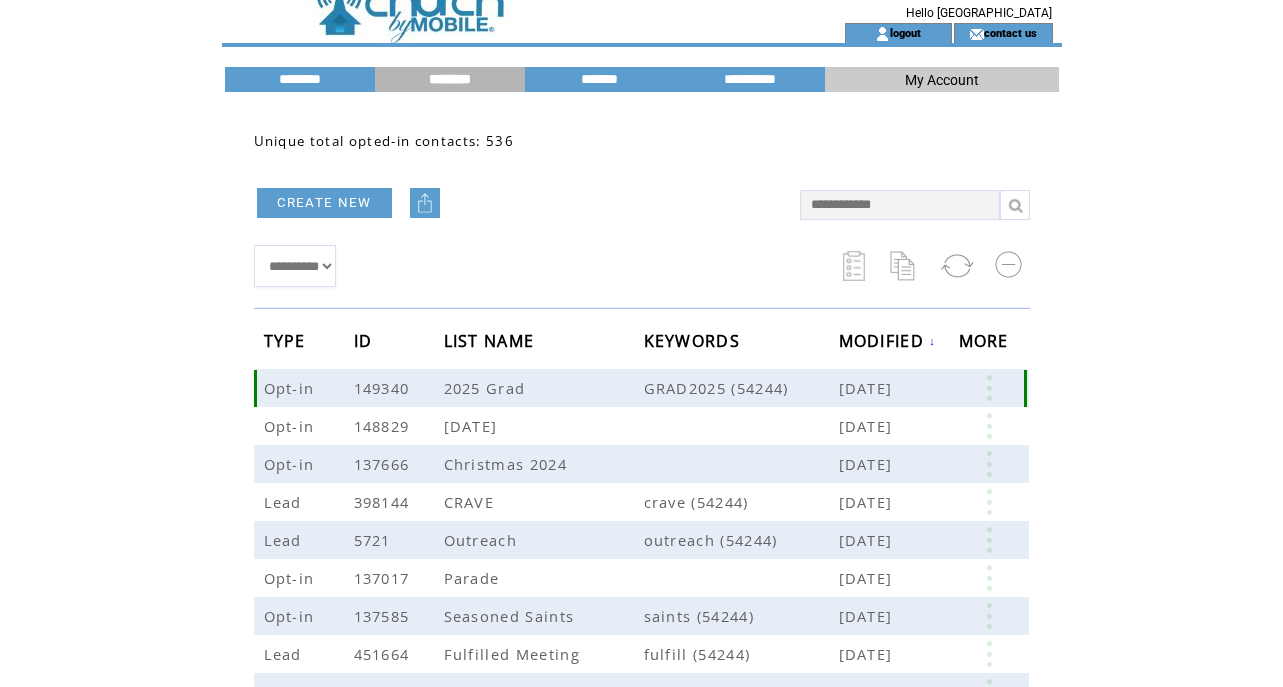 click at bounding box center [1026, 388] 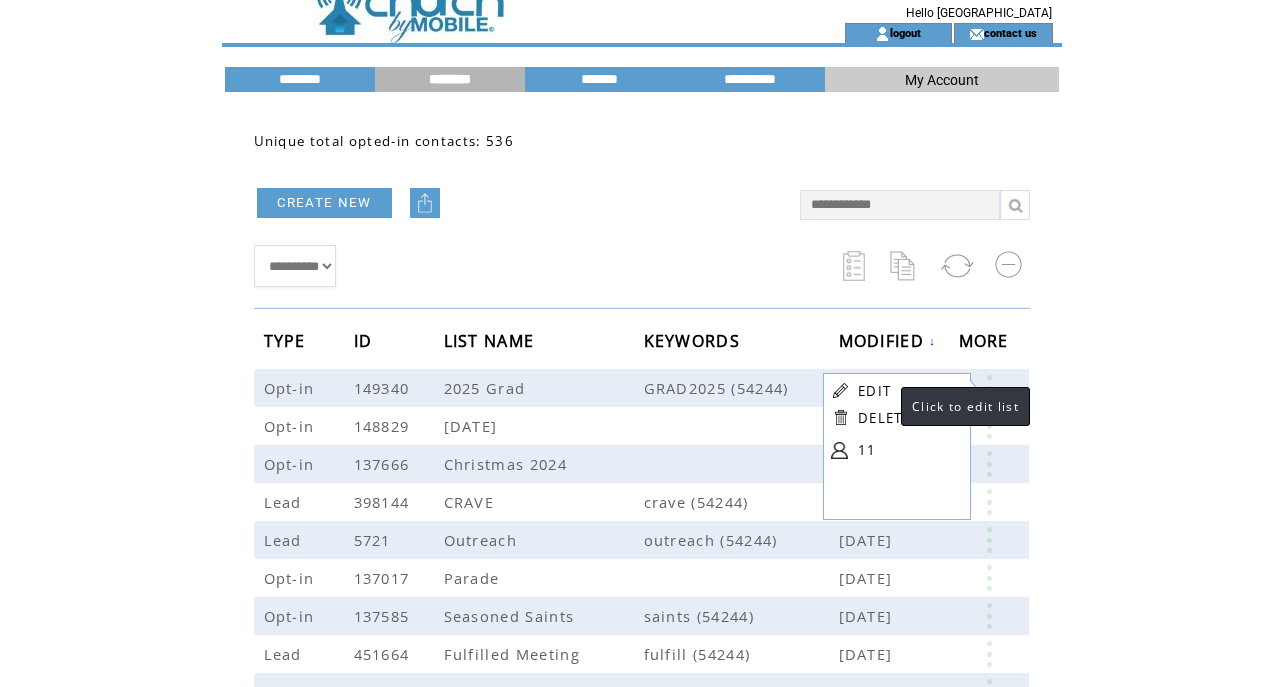 click on "EDIT" at bounding box center (874, 391) 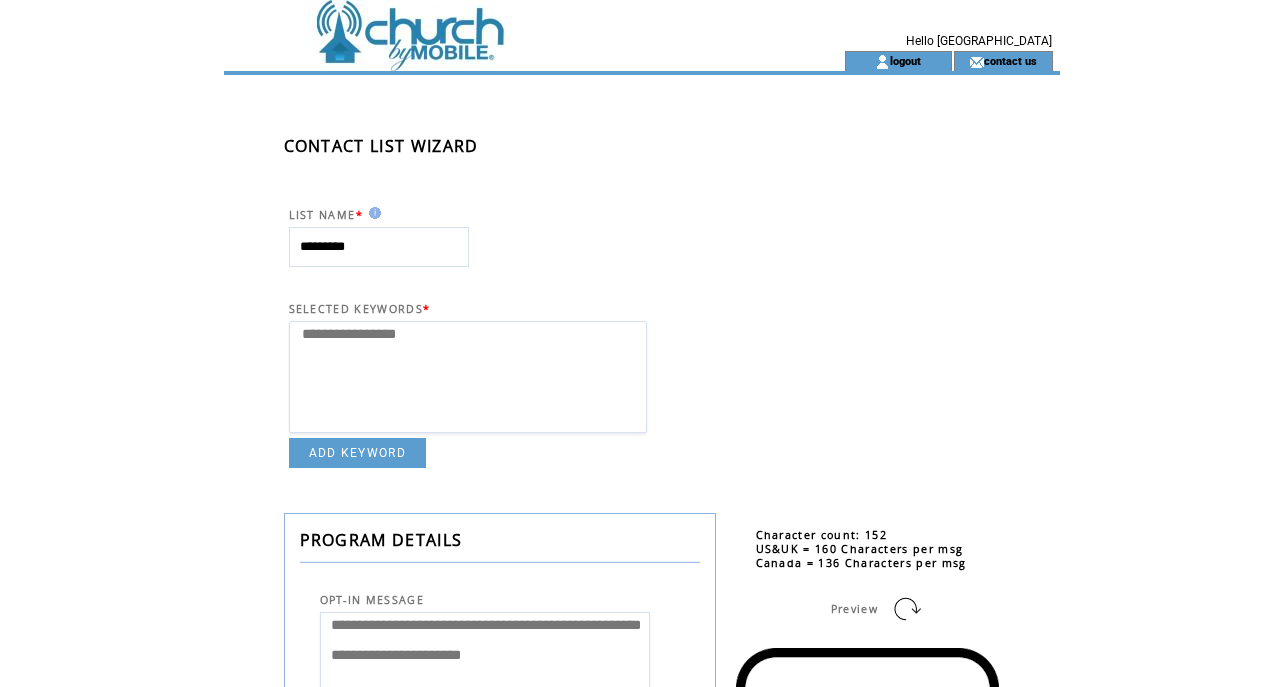 scroll, scrollTop: 0, scrollLeft: 0, axis: both 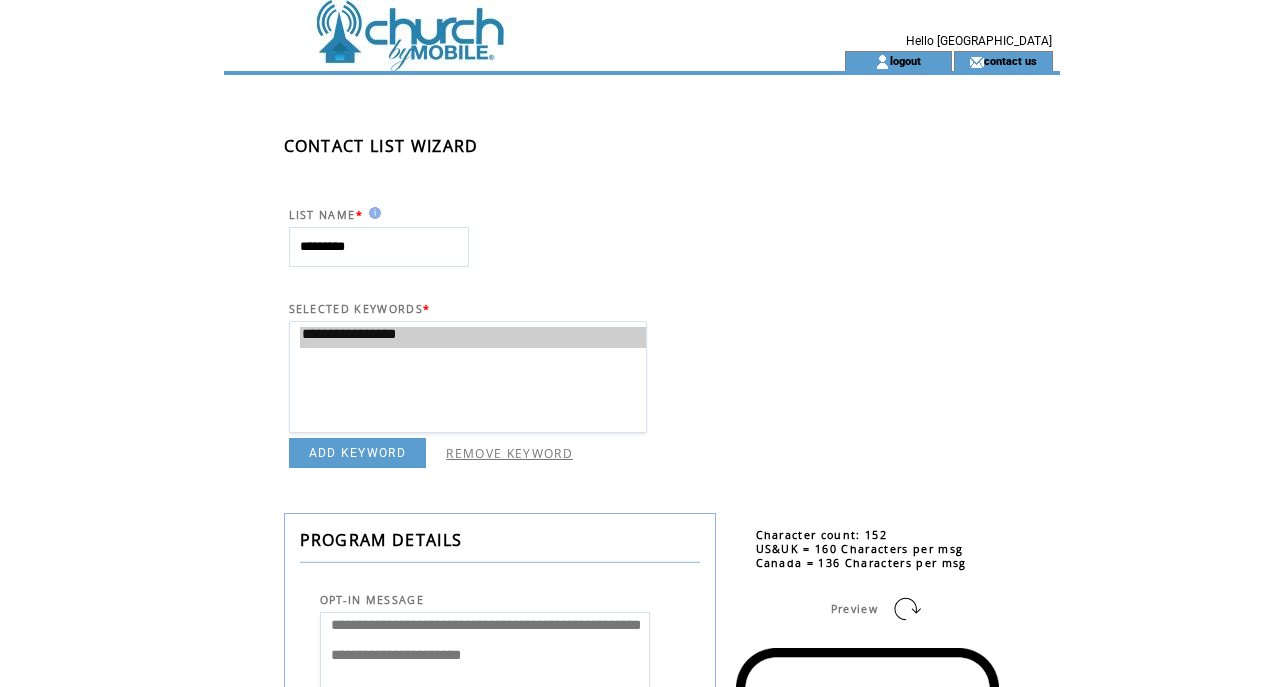 click on "REMOVE KEYWORD" at bounding box center (509, 453) 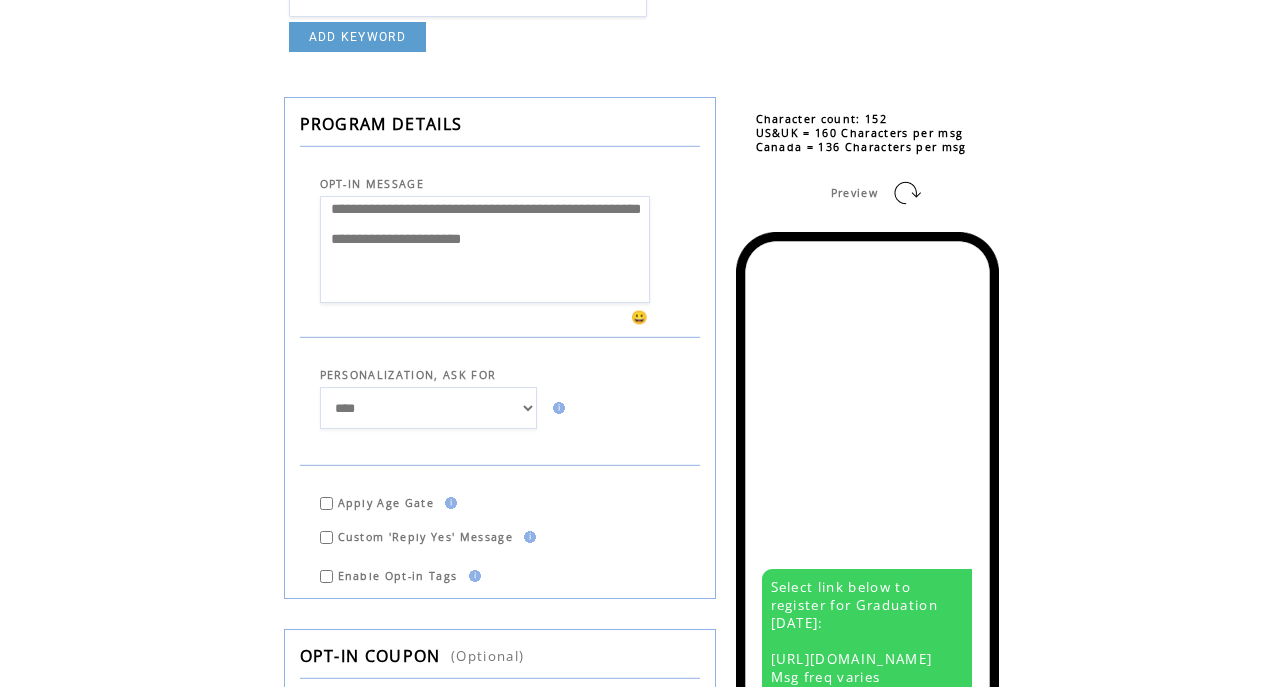 scroll, scrollTop: 802, scrollLeft: 0, axis: vertical 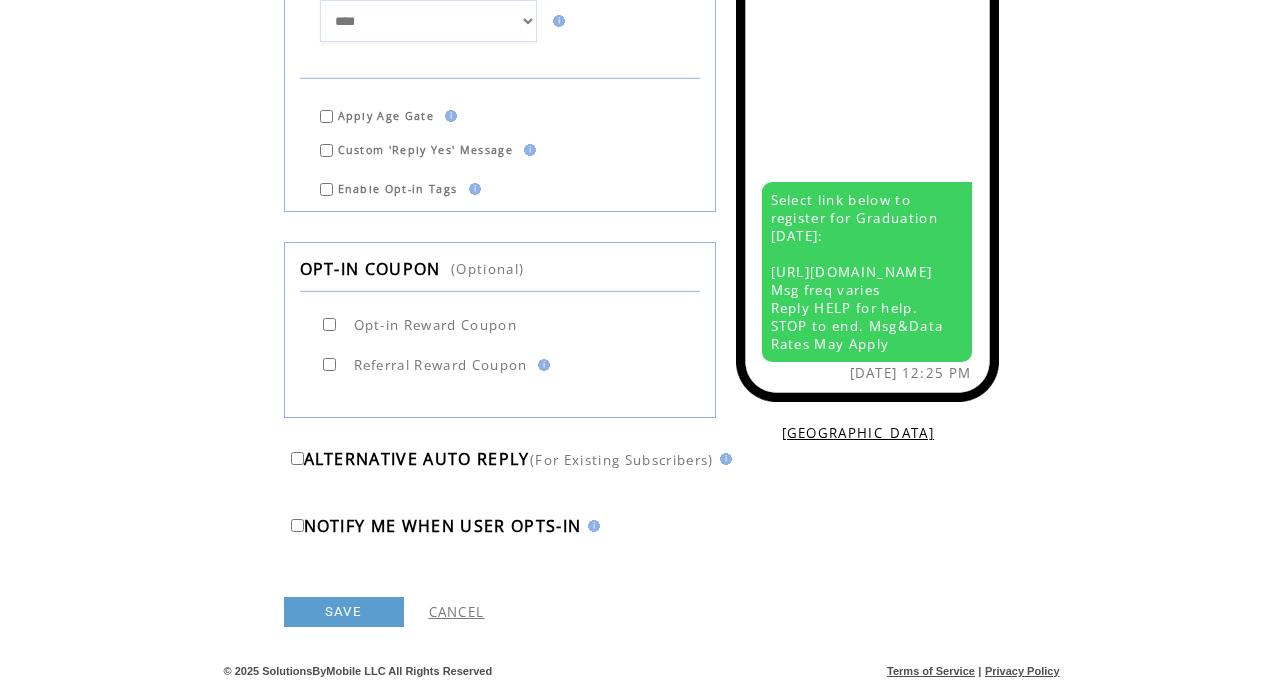 click on "SAVE" at bounding box center [344, 612] 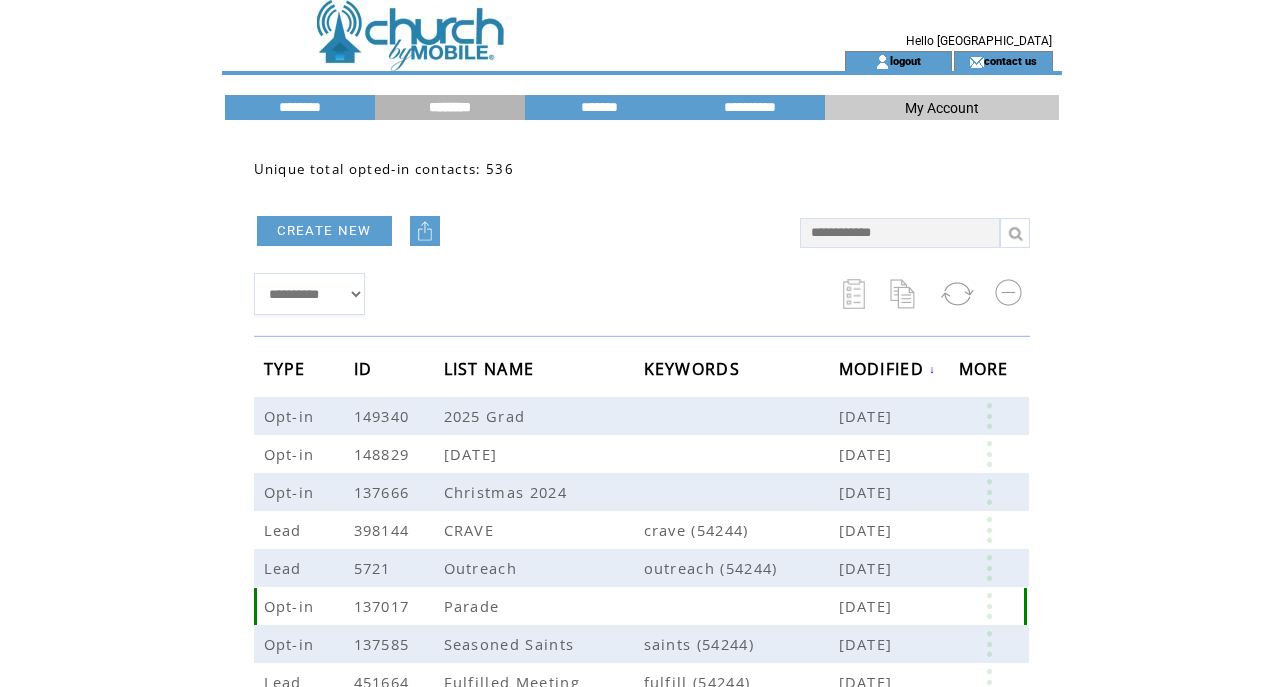 scroll, scrollTop: 0, scrollLeft: 0, axis: both 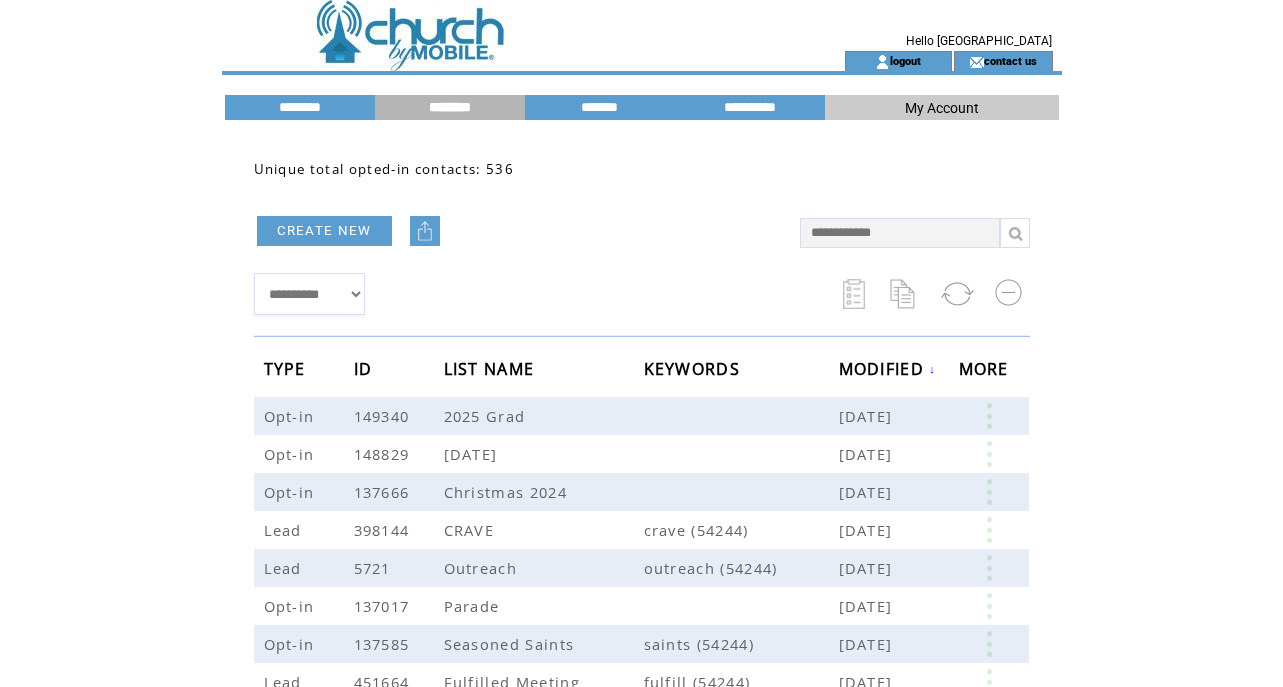 click at bounding box center [498, 25] 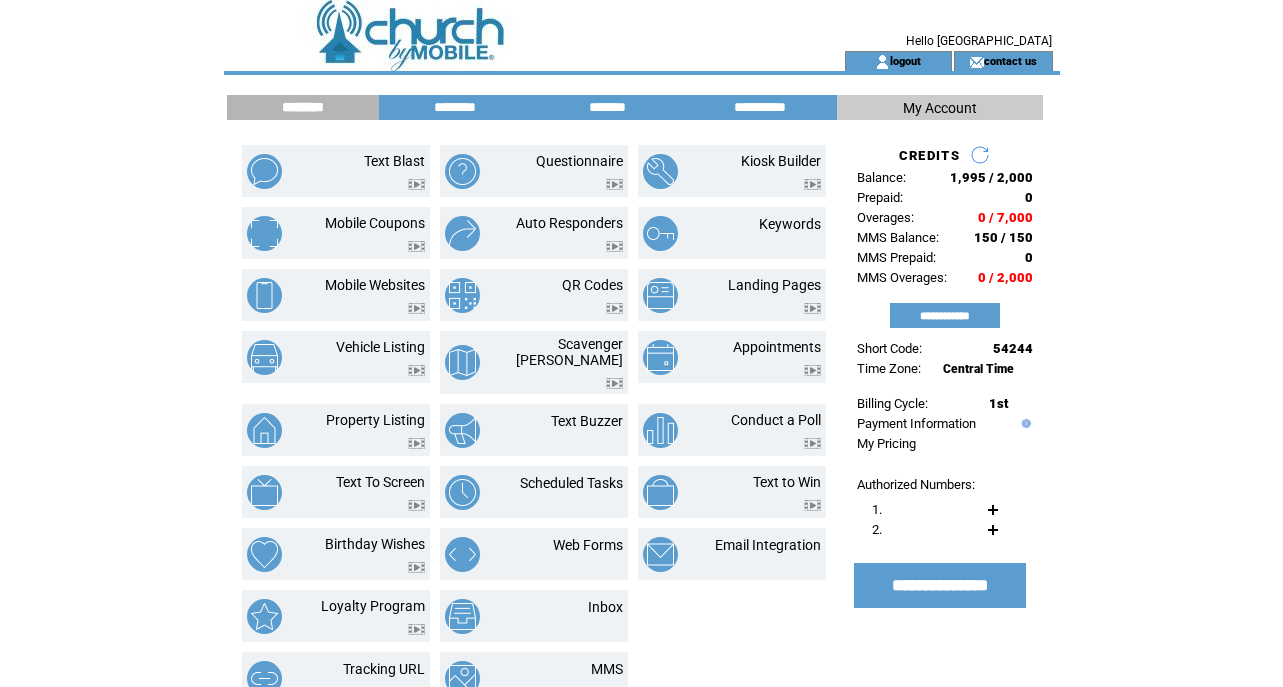 scroll, scrollTop: 0, scrollLeft: 0, axis: both 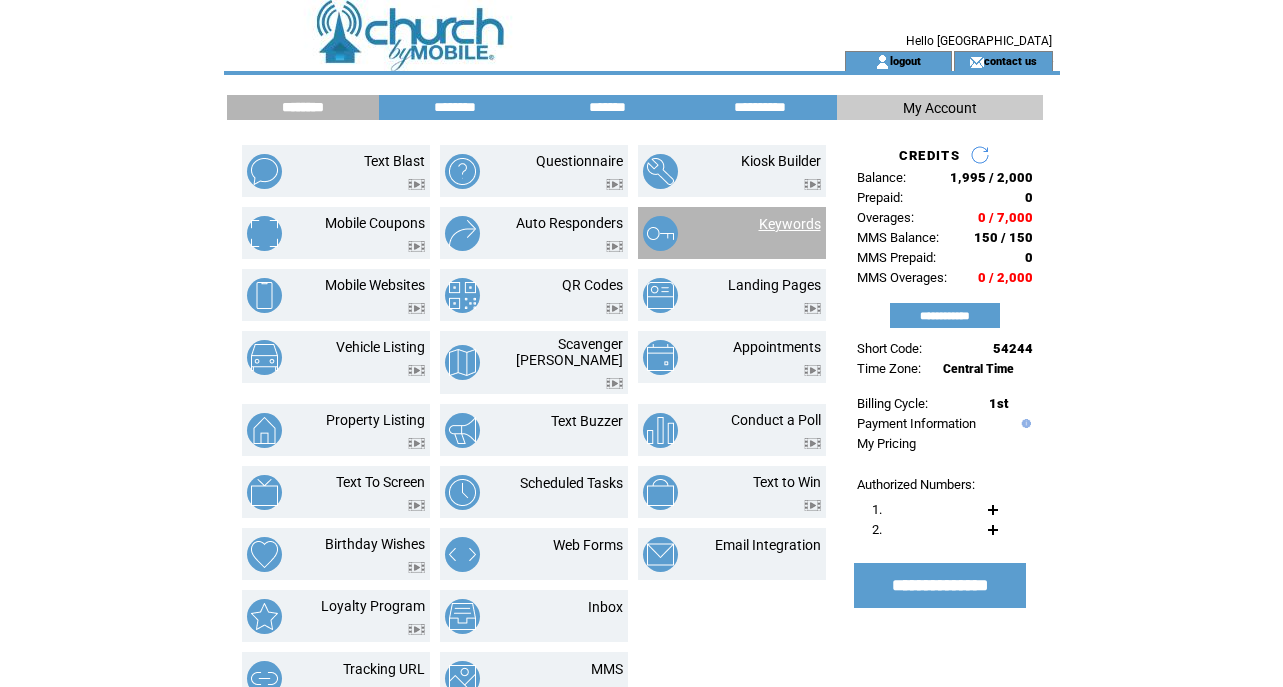 click on "Keywords" at bounding box center [790, 224] 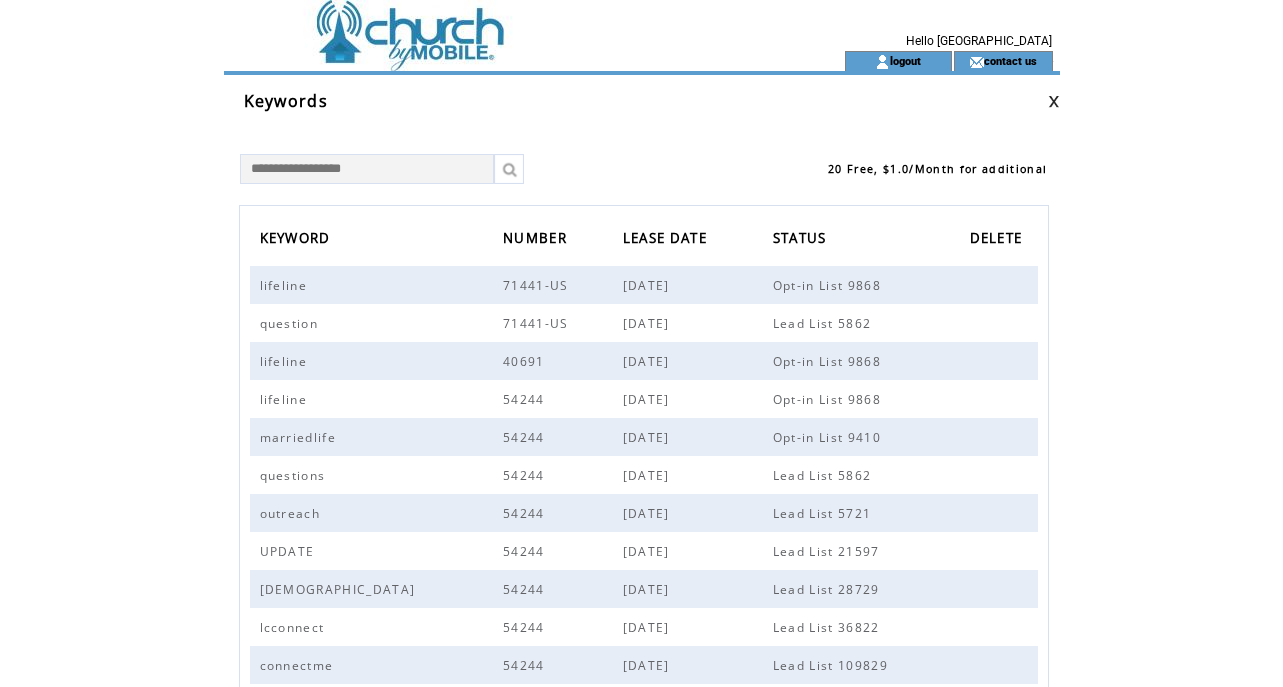 scroll, scrollTop: 0, scrollLeft: 0, axis: both 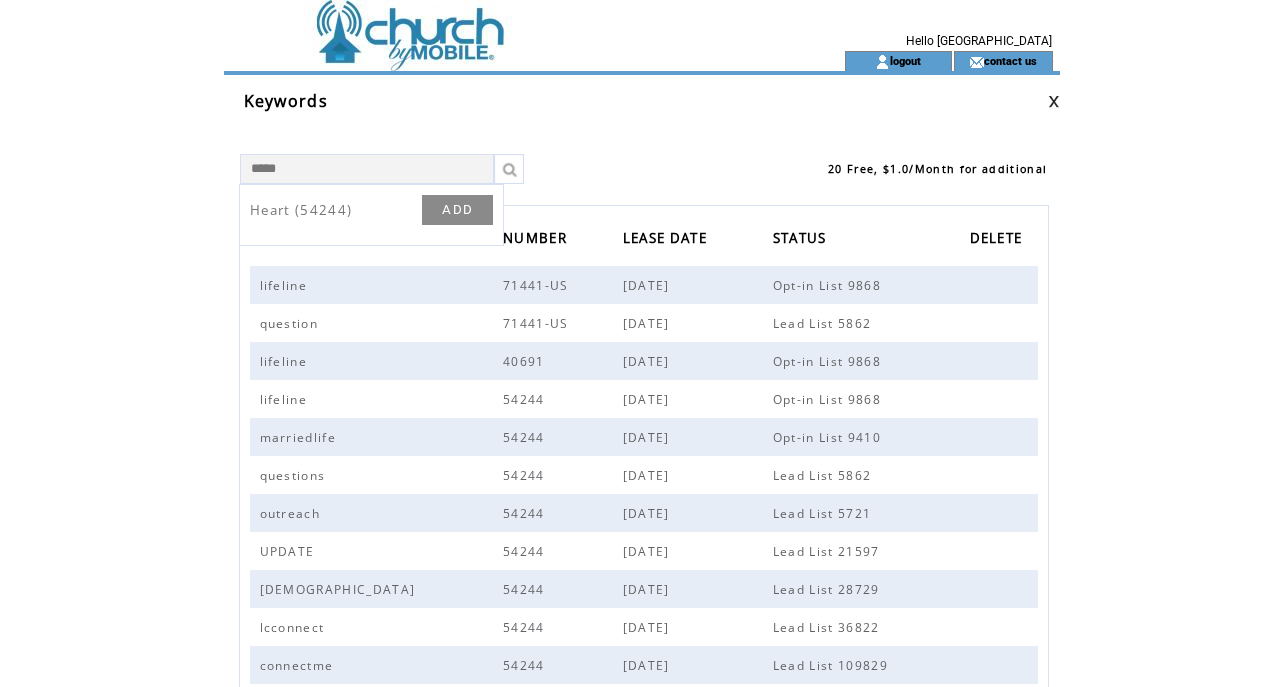 click on "ADD" at bounding box center [457, 210] 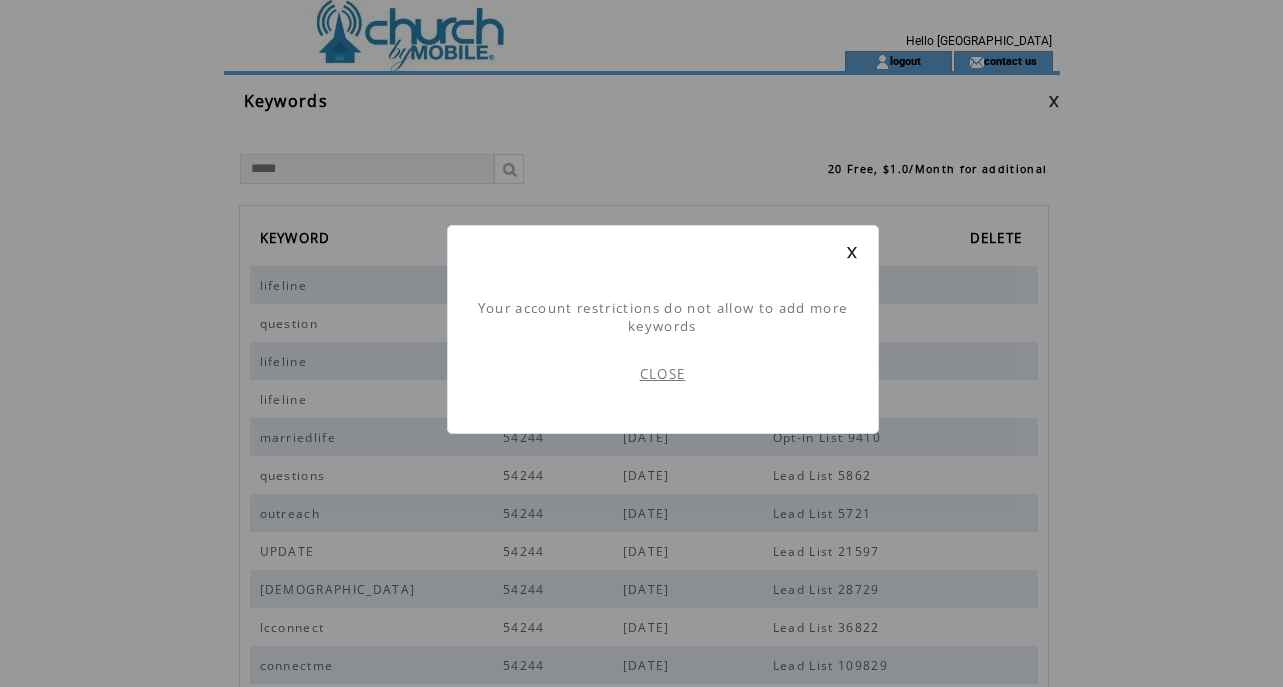 scroll, scrollTop: 1, scrollLeft: 0, axis: vertical 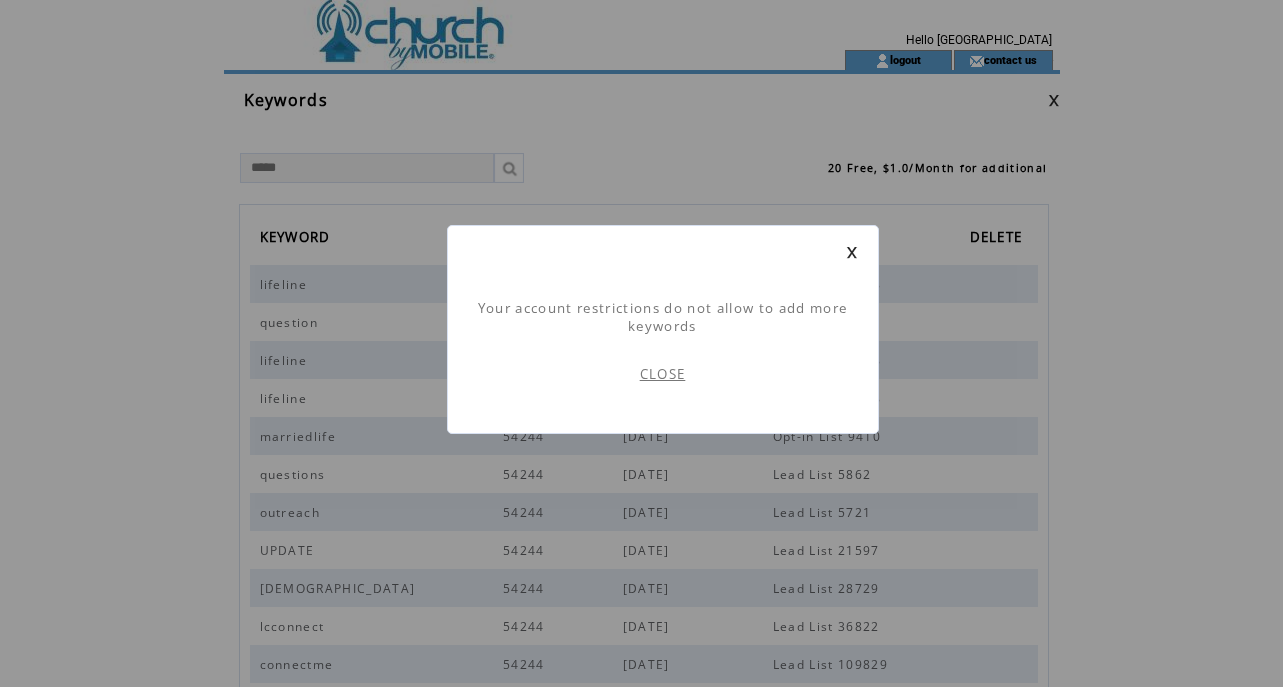 click at bounding box center (852, 252) 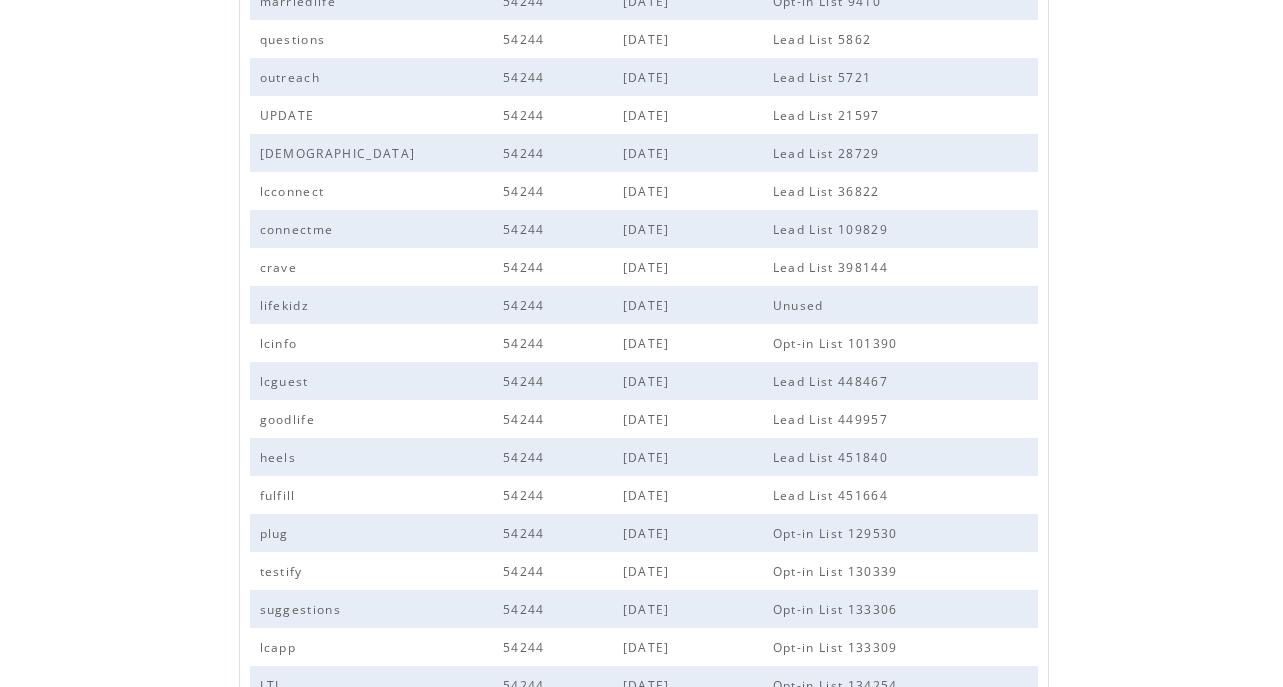 scroll, scrollTop: 648, scrollLeft: 0, axis: vertical 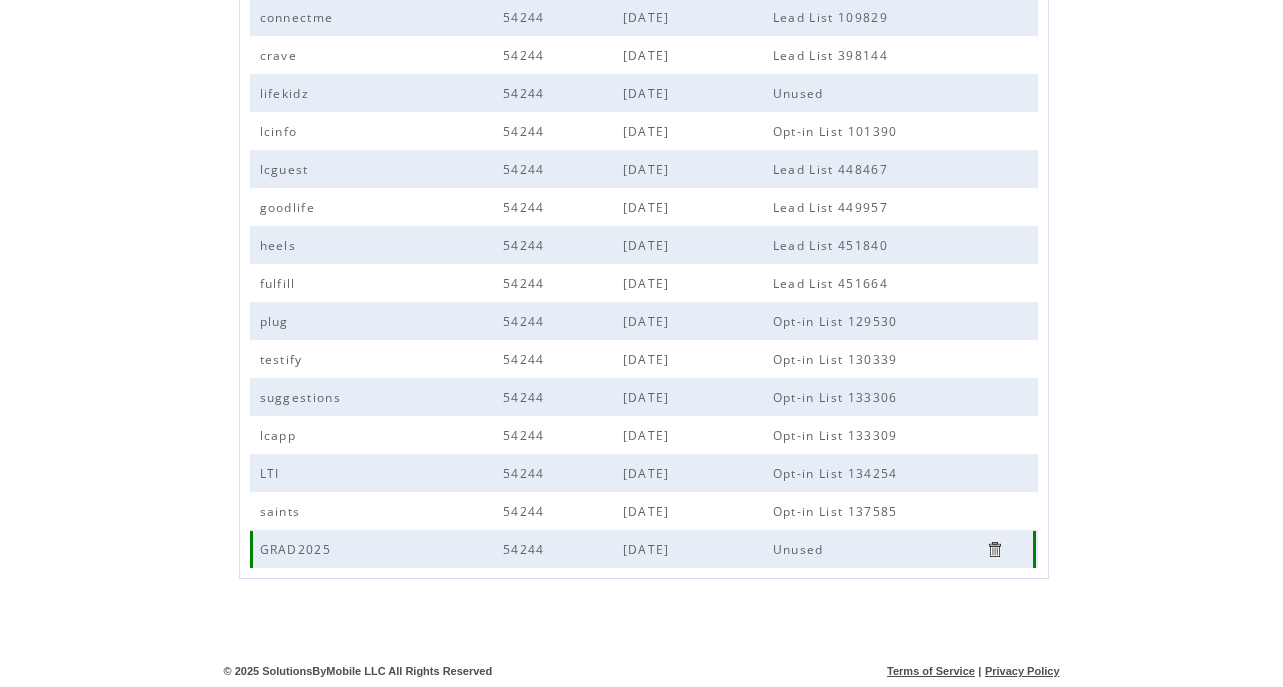 click at bounding box center (994, 549) 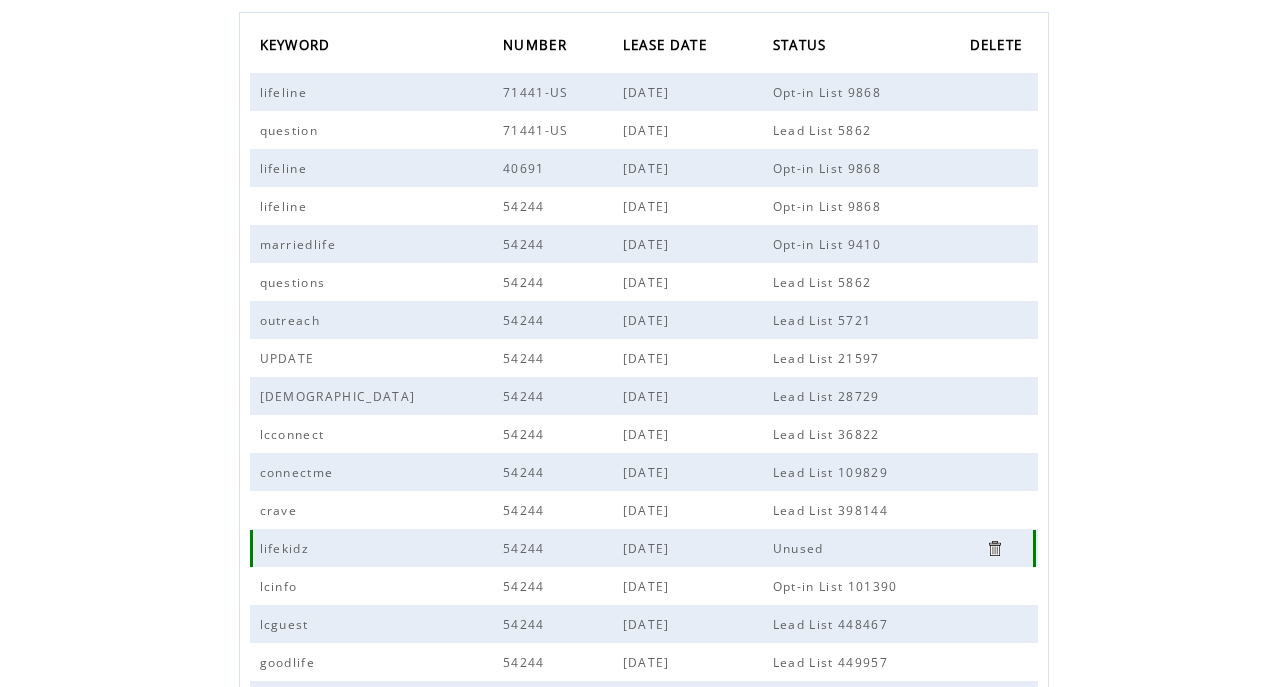 scroll, scrollTop: 0, scrollLeft: 0, axis: both 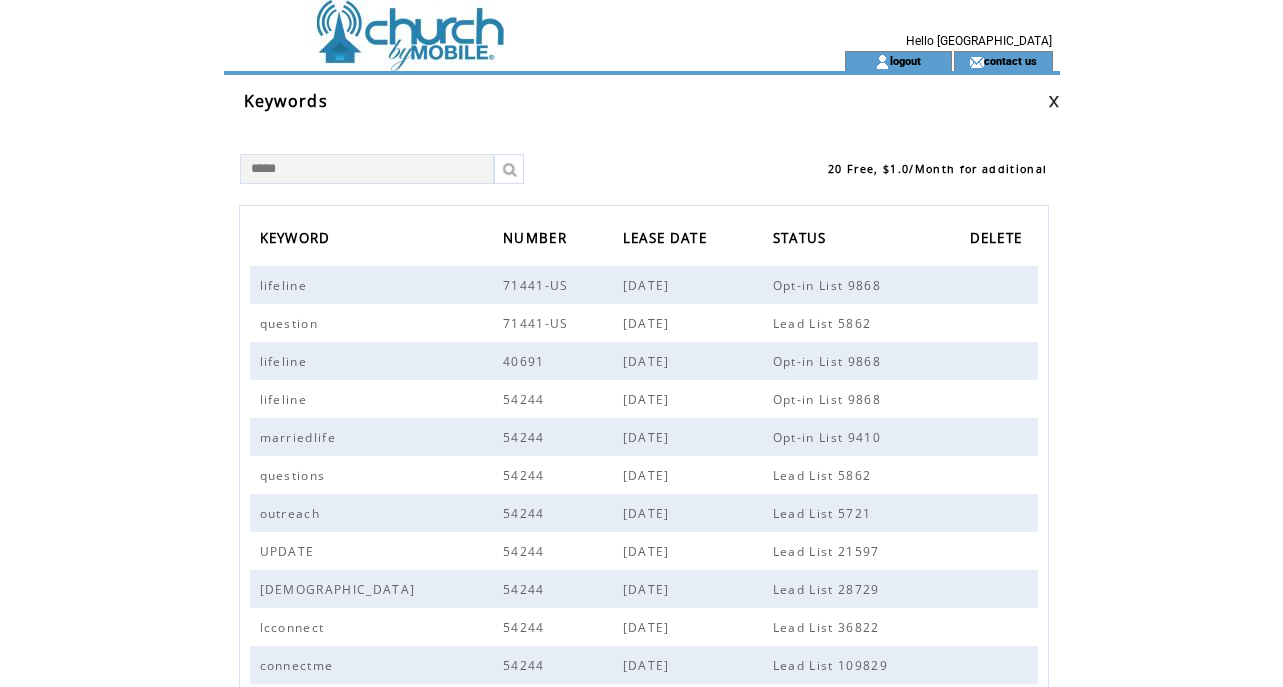 click on "*****" at bounding box center [367, 169] 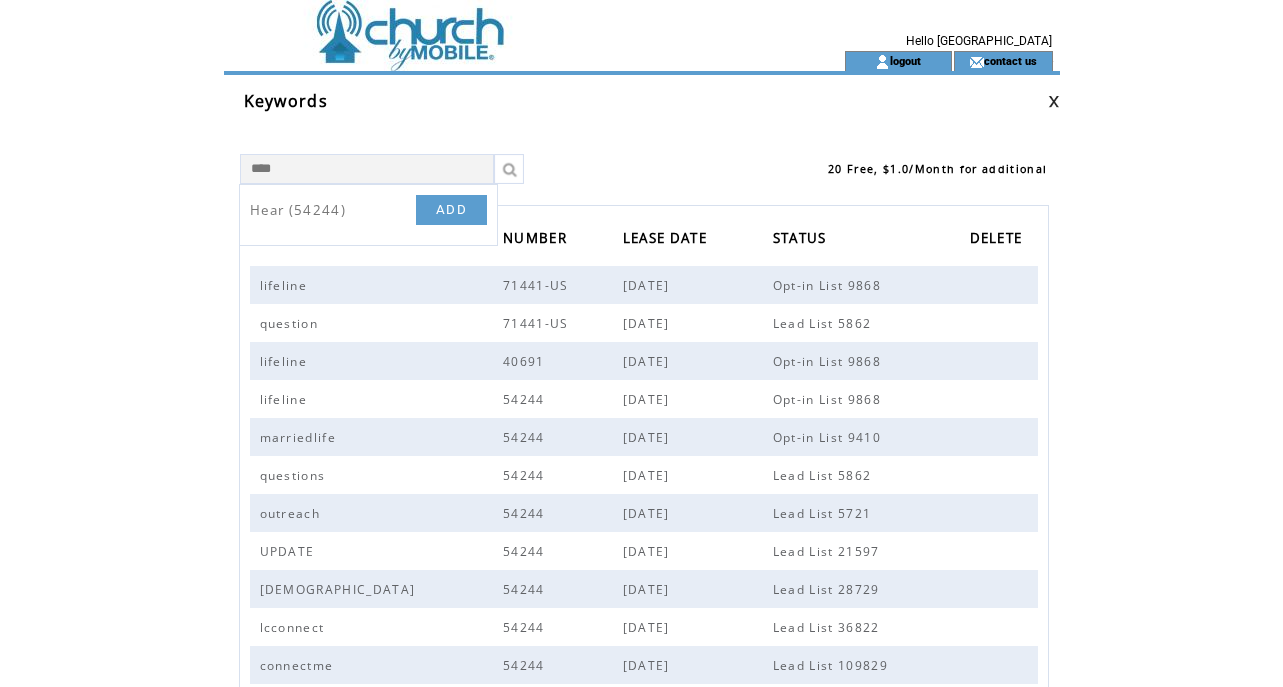 type on "*****" 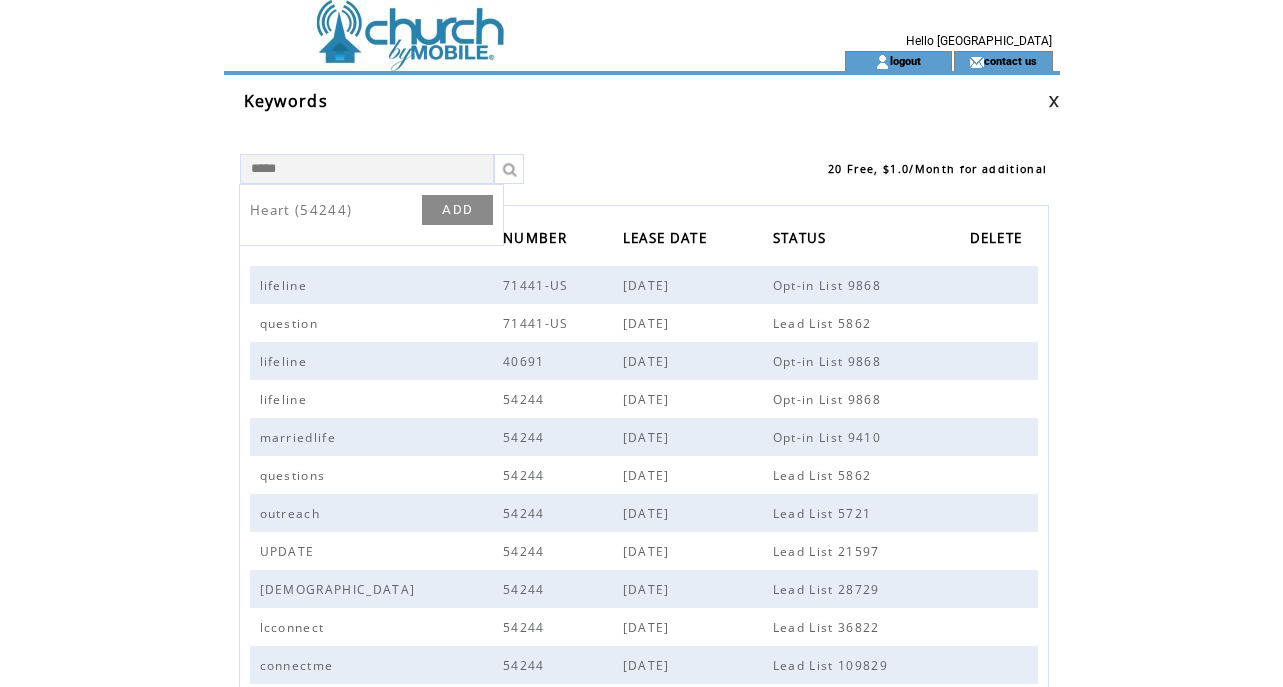 click on "ADD" at bounding box center (457, 210) 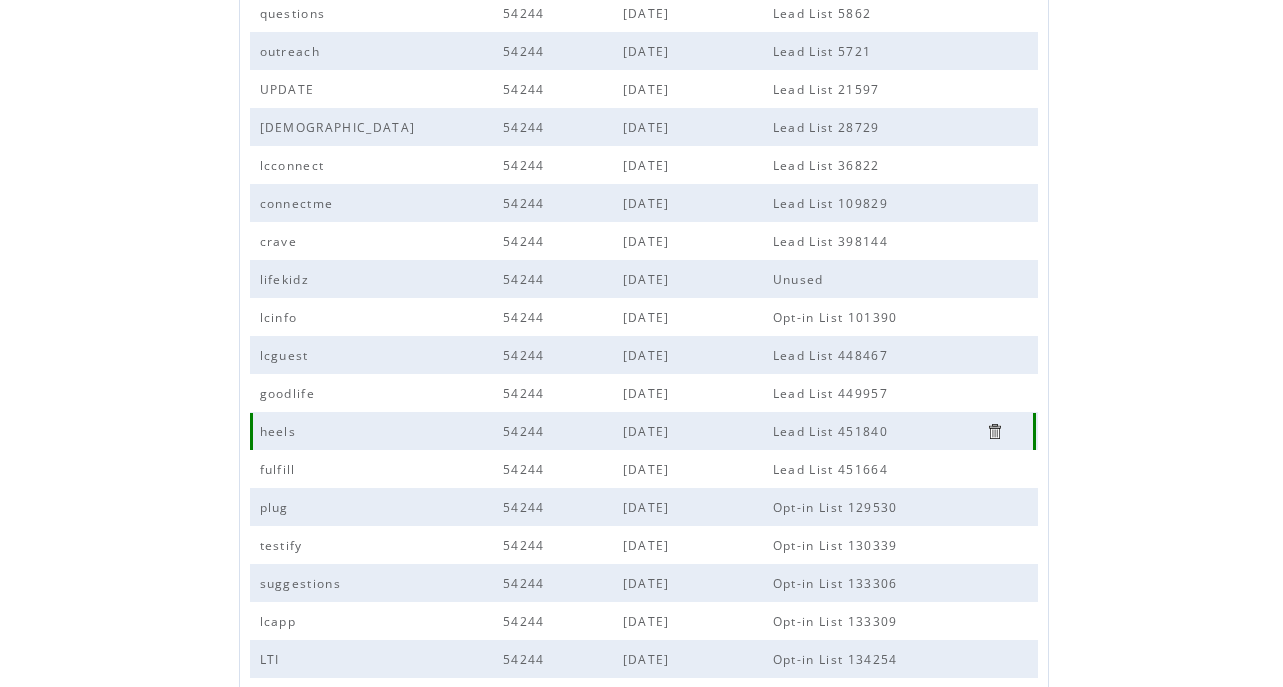 scroll, scrollTop: 0, scrollLeft: 0, axis: both 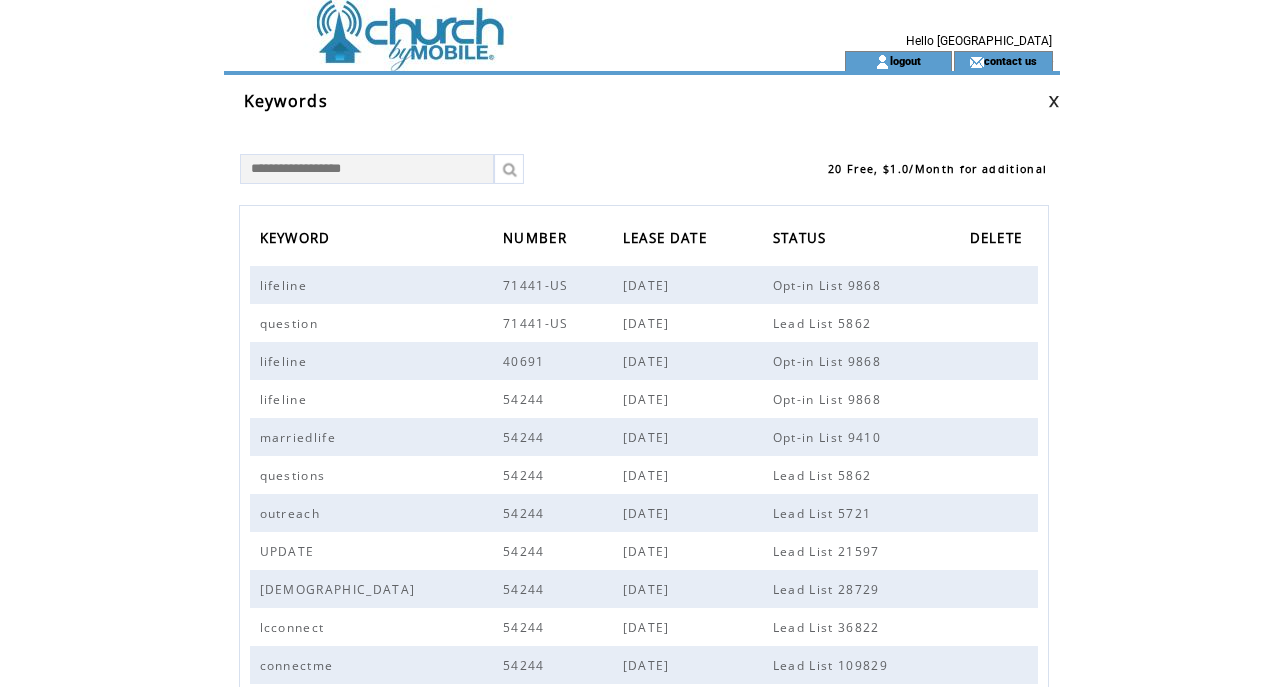 click at bounding box center [498, 25] 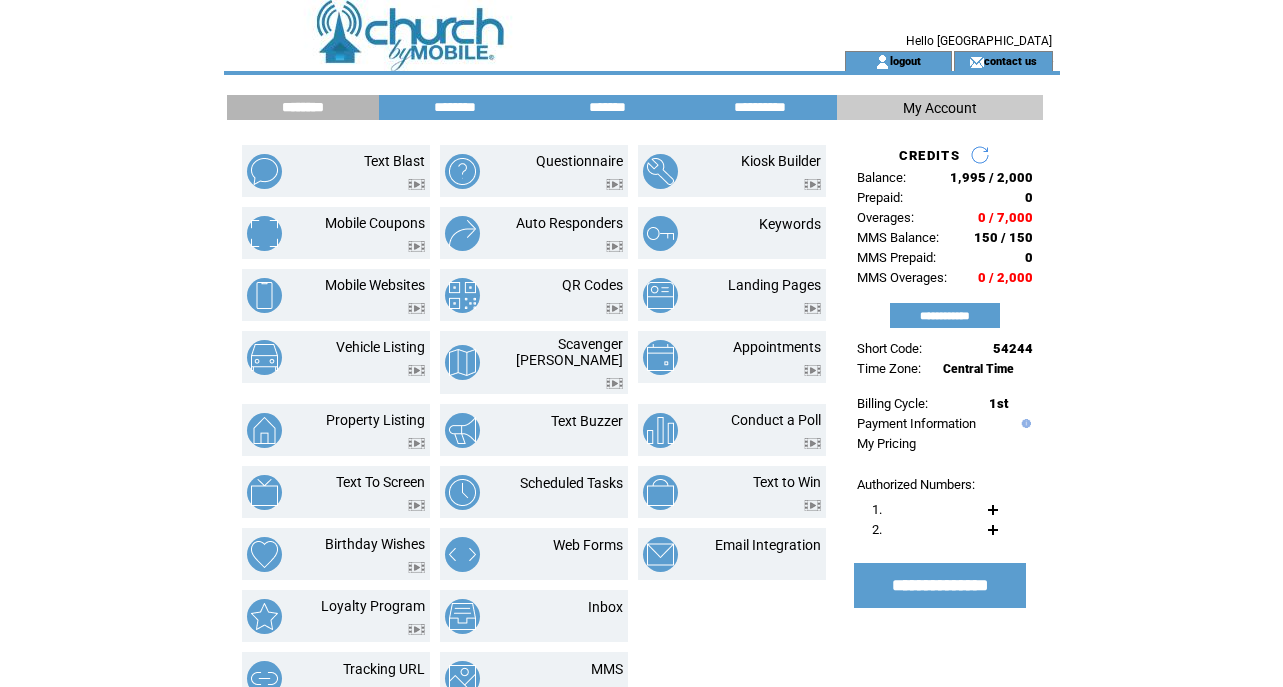 scroll, scrollTop: 0, scrollLeft: 0, axis: both 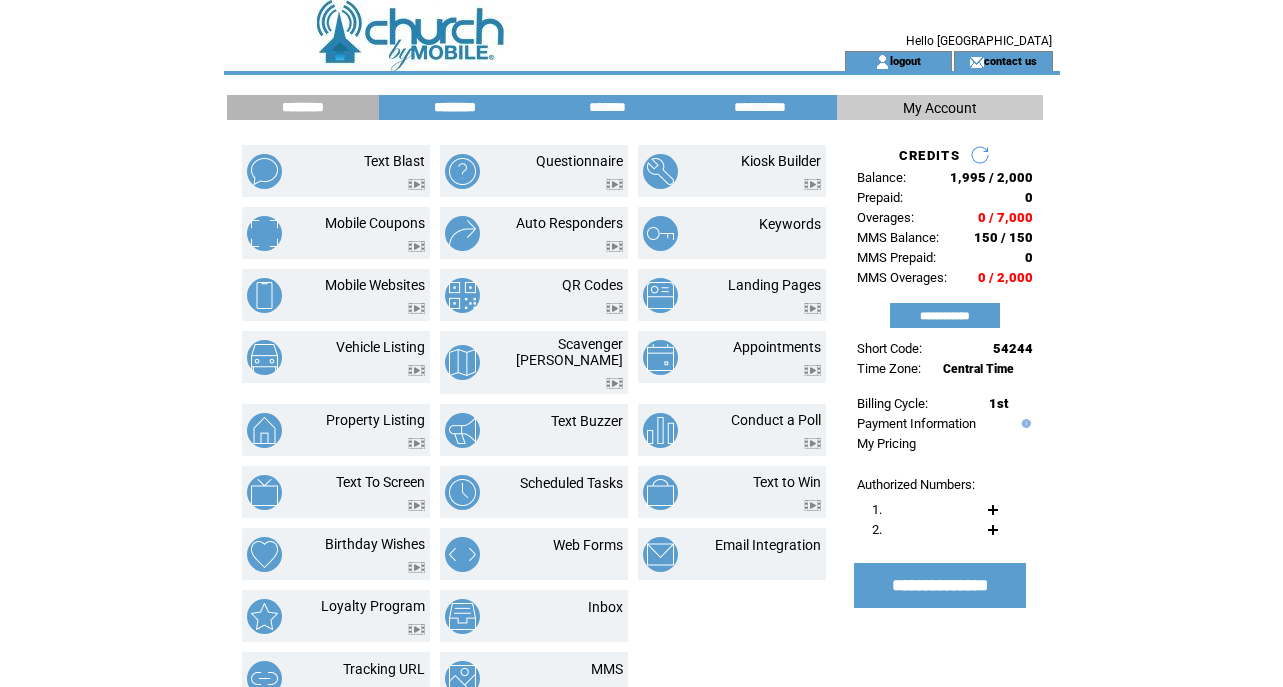 click on "********" at bounding box center [455, 107] 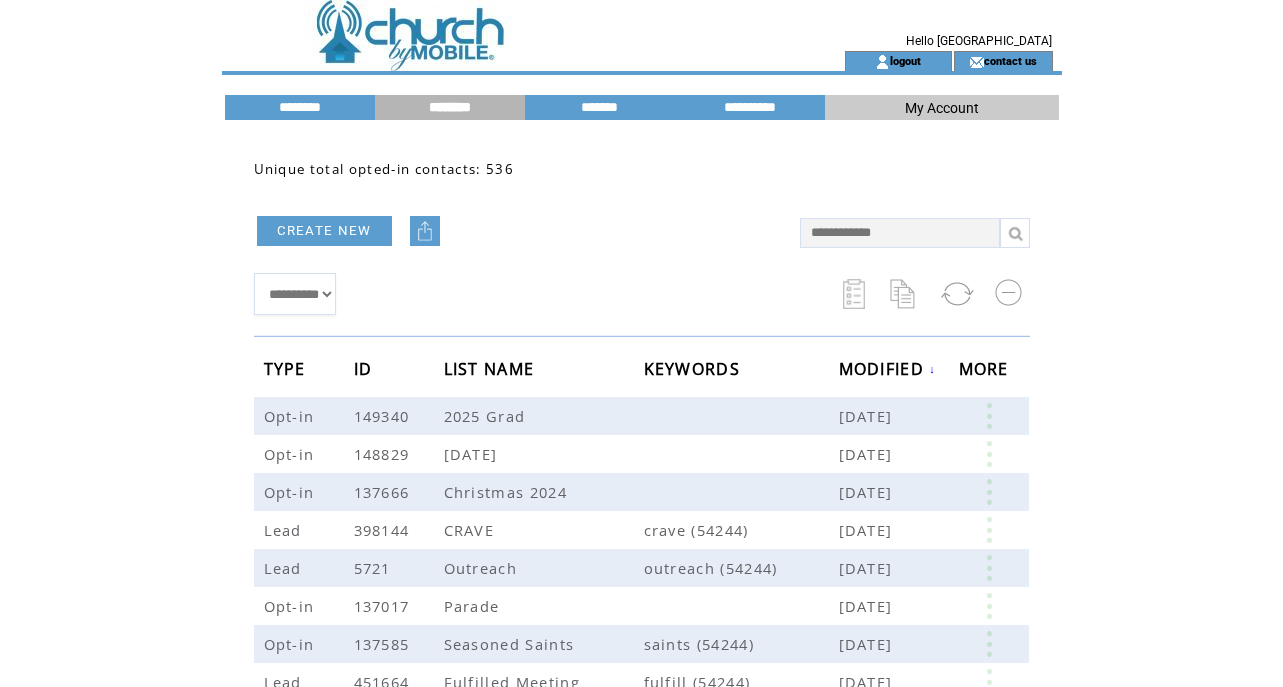 click on "CREATE NEW" at bounding box center [324, 231] 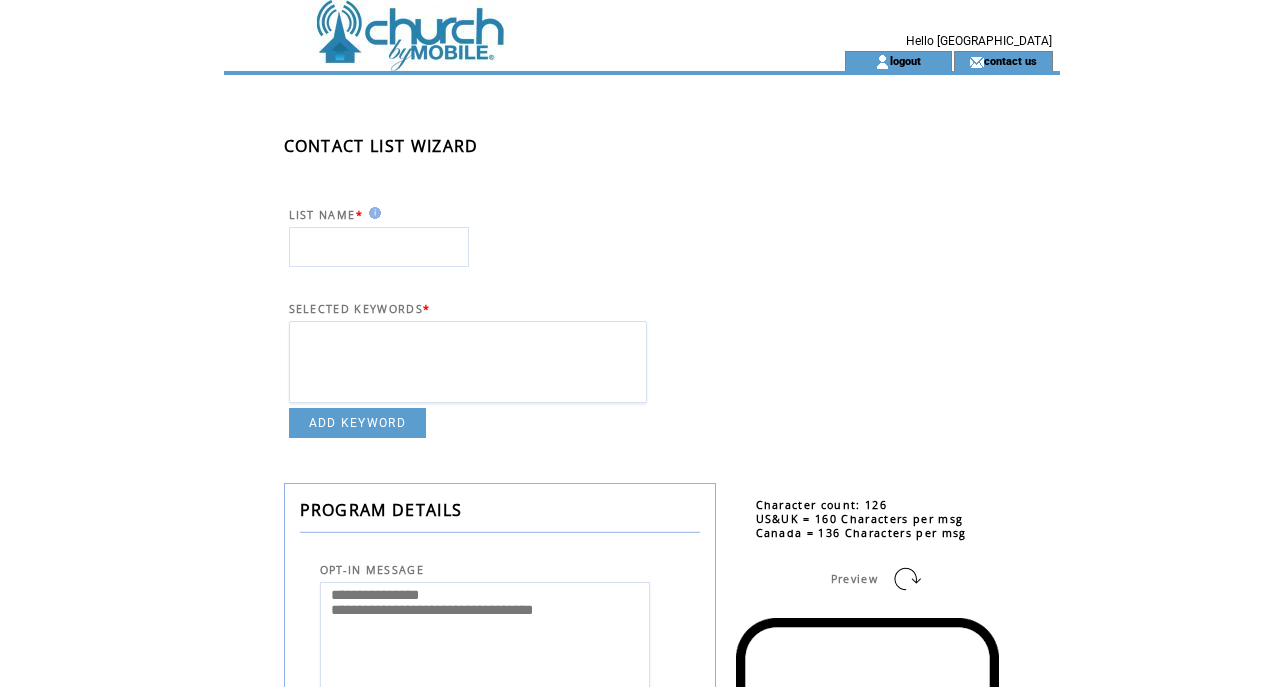 scroll, scrollTop: 0, scrollLeft: 0, axis: both 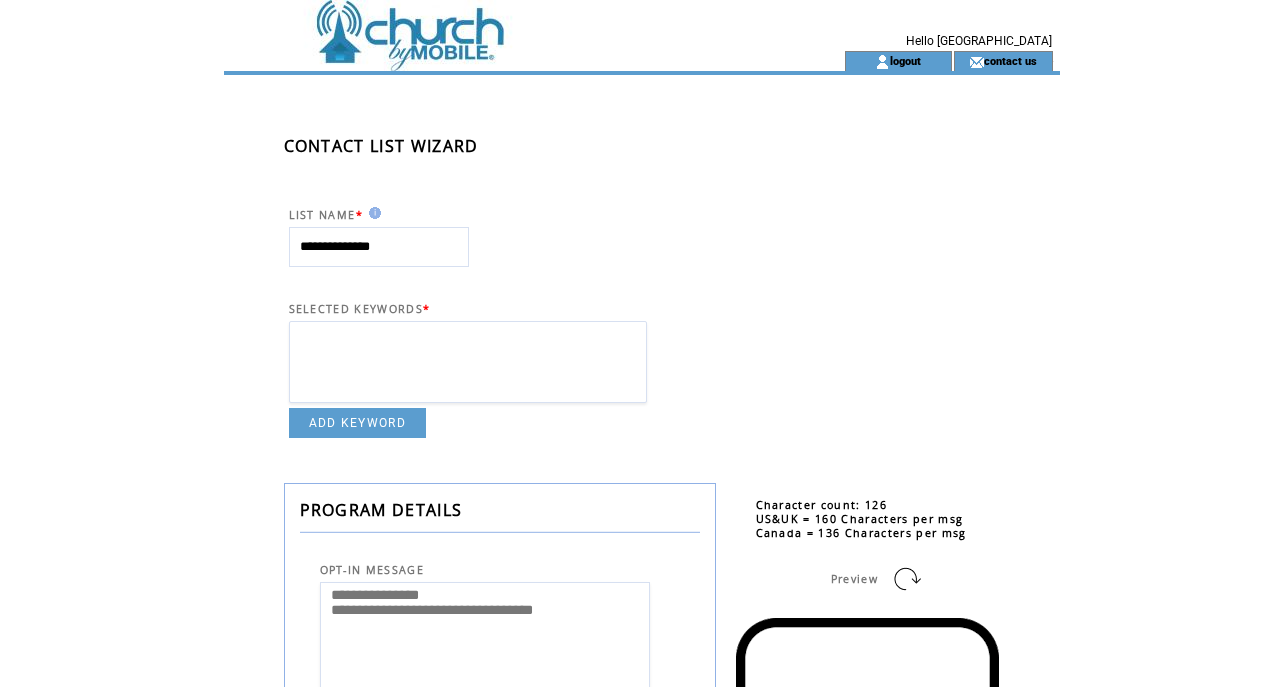 type on "**********" 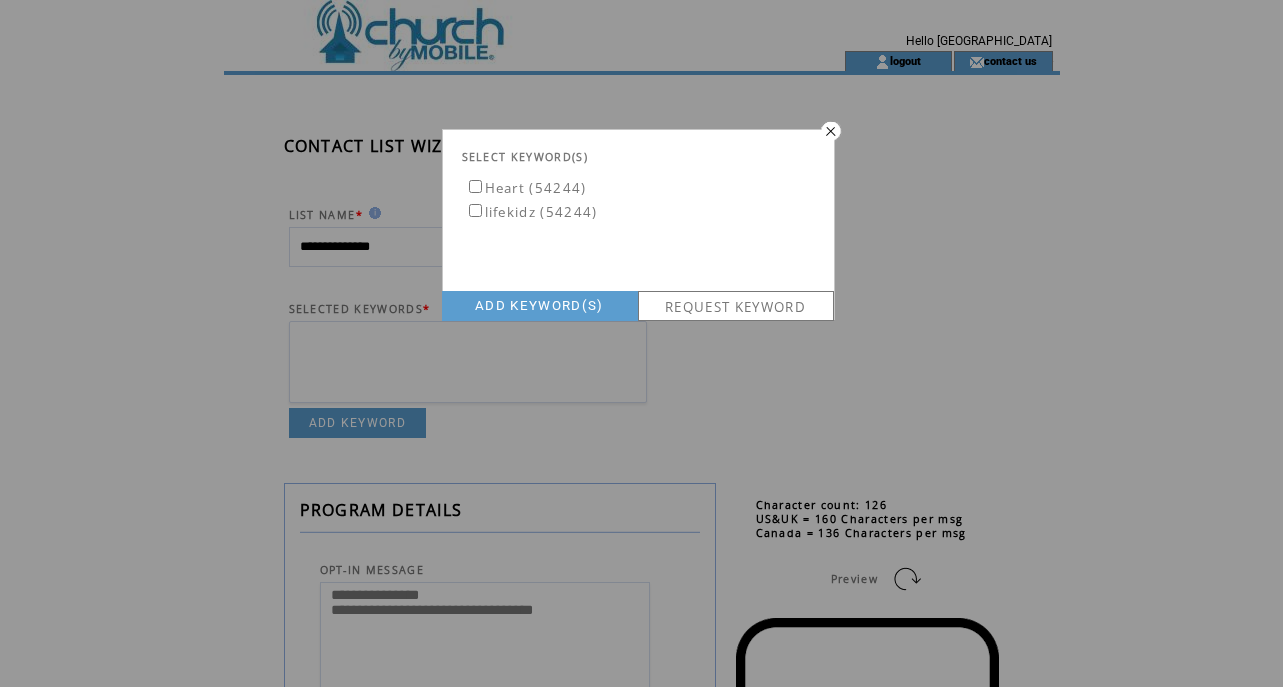 click on "ADD KEYWORD(S)" at bounding box center (540, 306) 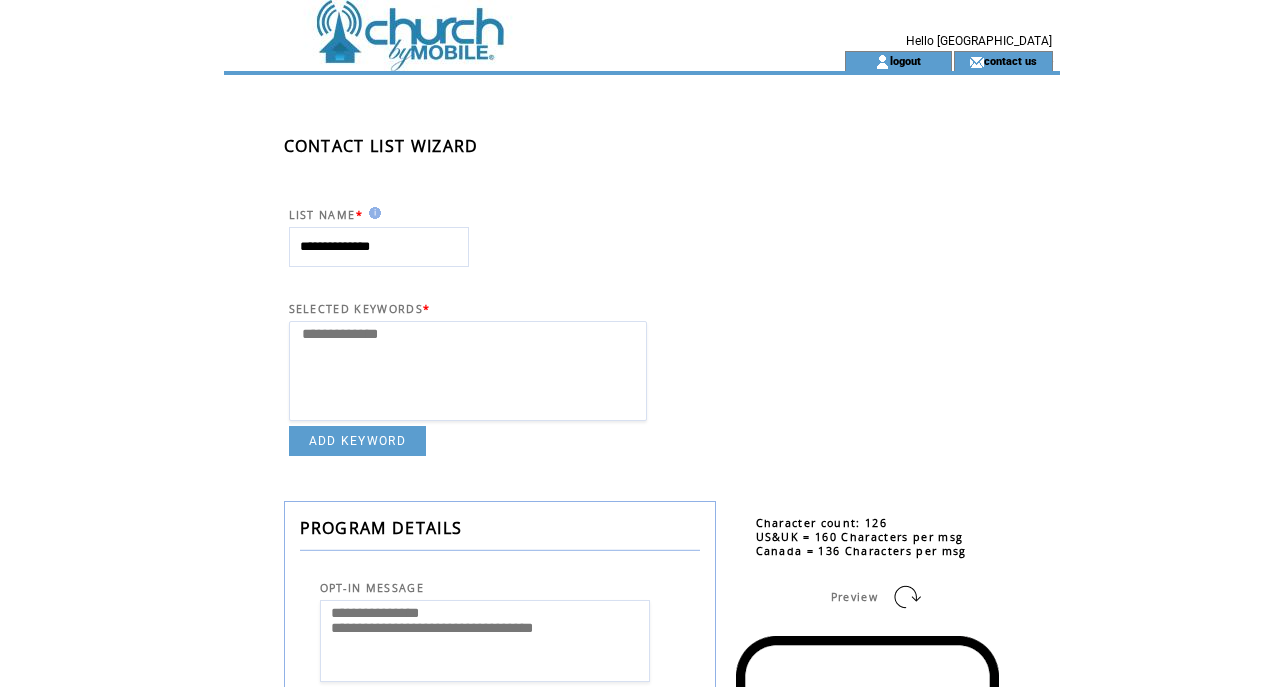 select 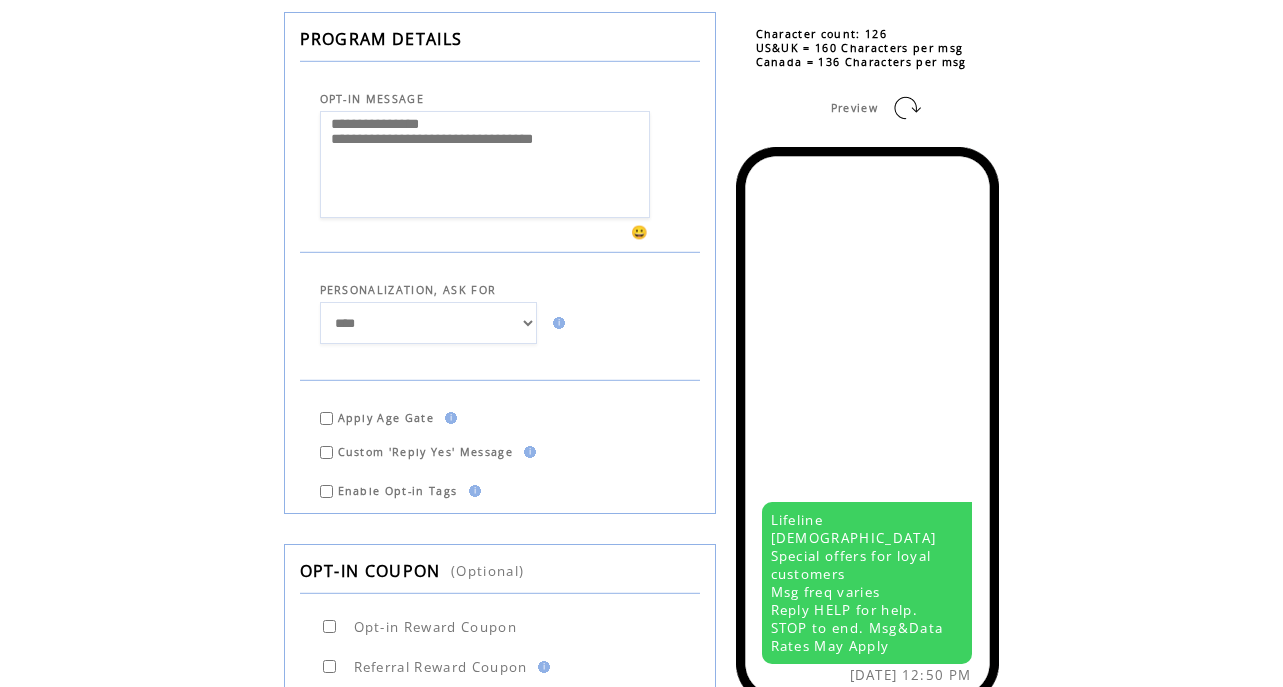 scroll, scrollTop: 309, scrollLeft: 0, axis: vertical 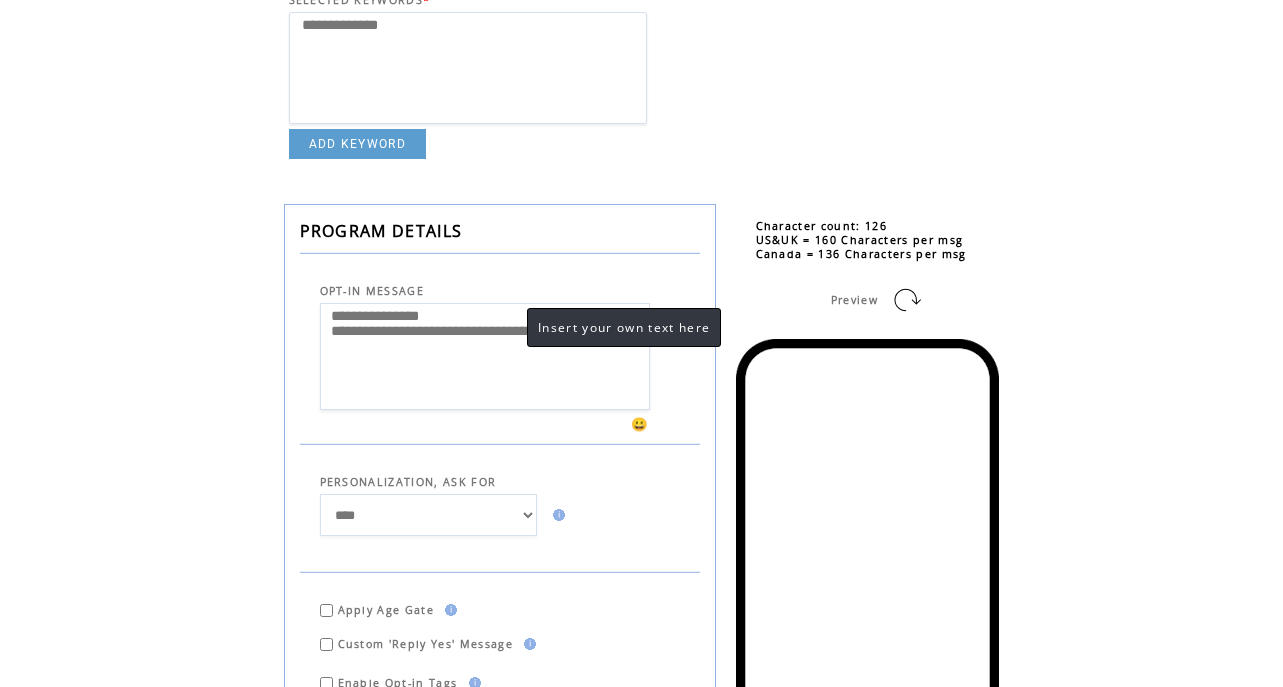 click on "**********" at bounding box center (485, 356) 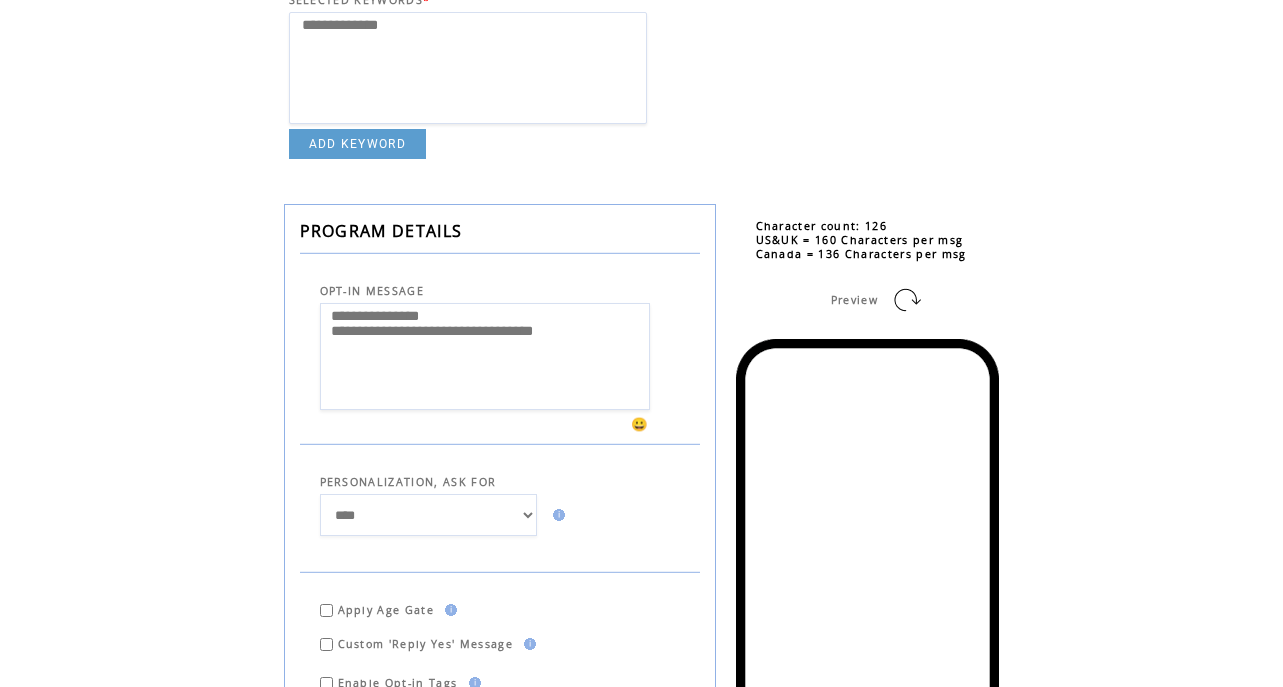 drag, startPoint x: 605, startPoint y: 341, endPoint x: 313, endPoint y: 323, distance: 292.55426 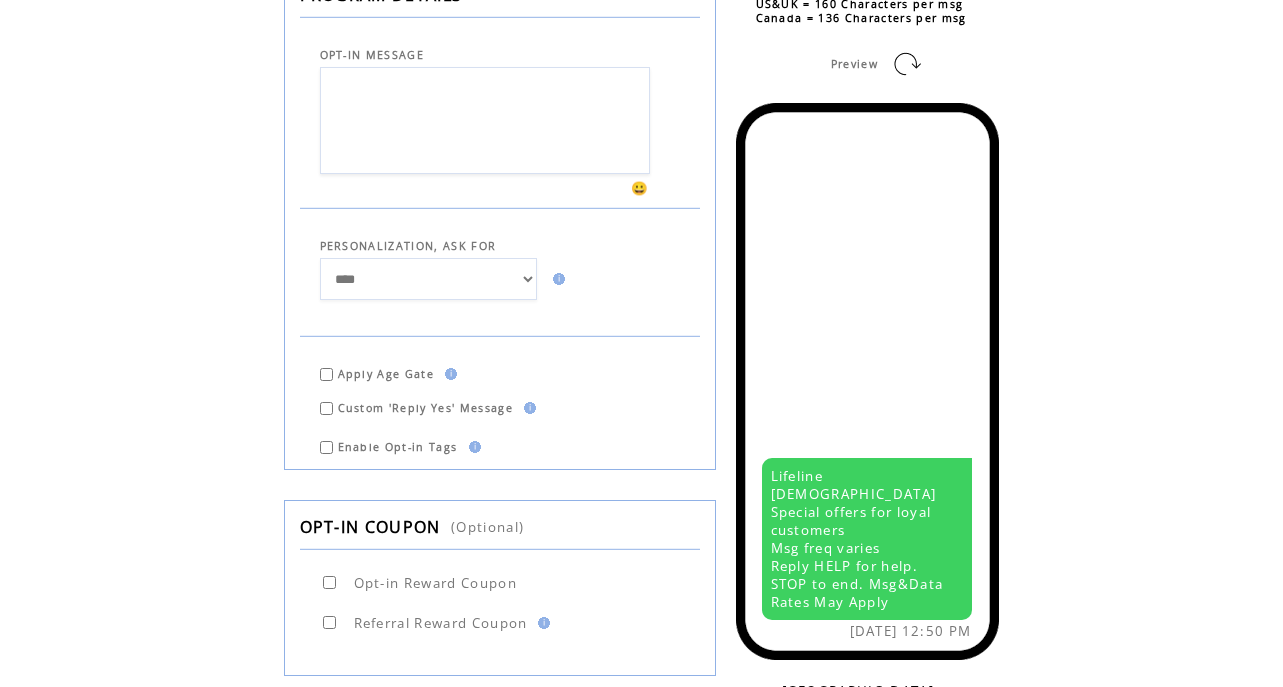 scroll, scrollTop: 301, scrollLeft: 0, axis: vertical 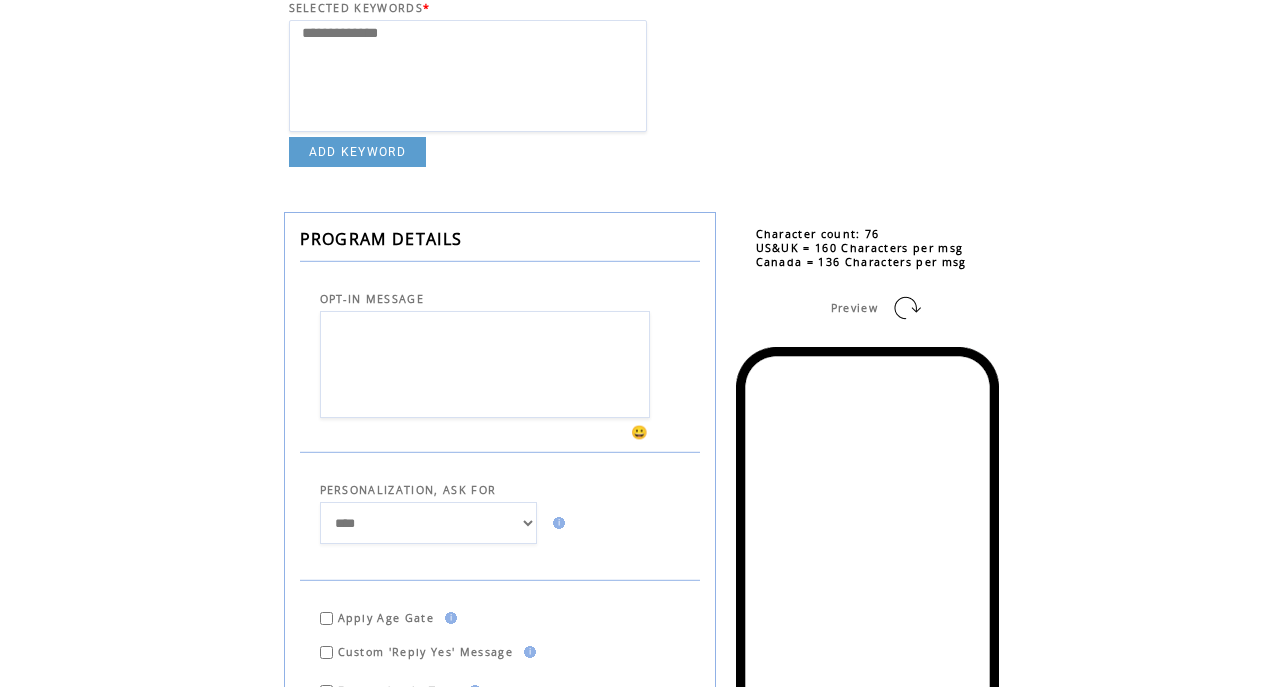 click on "**********" at bounding box center [485, 364] 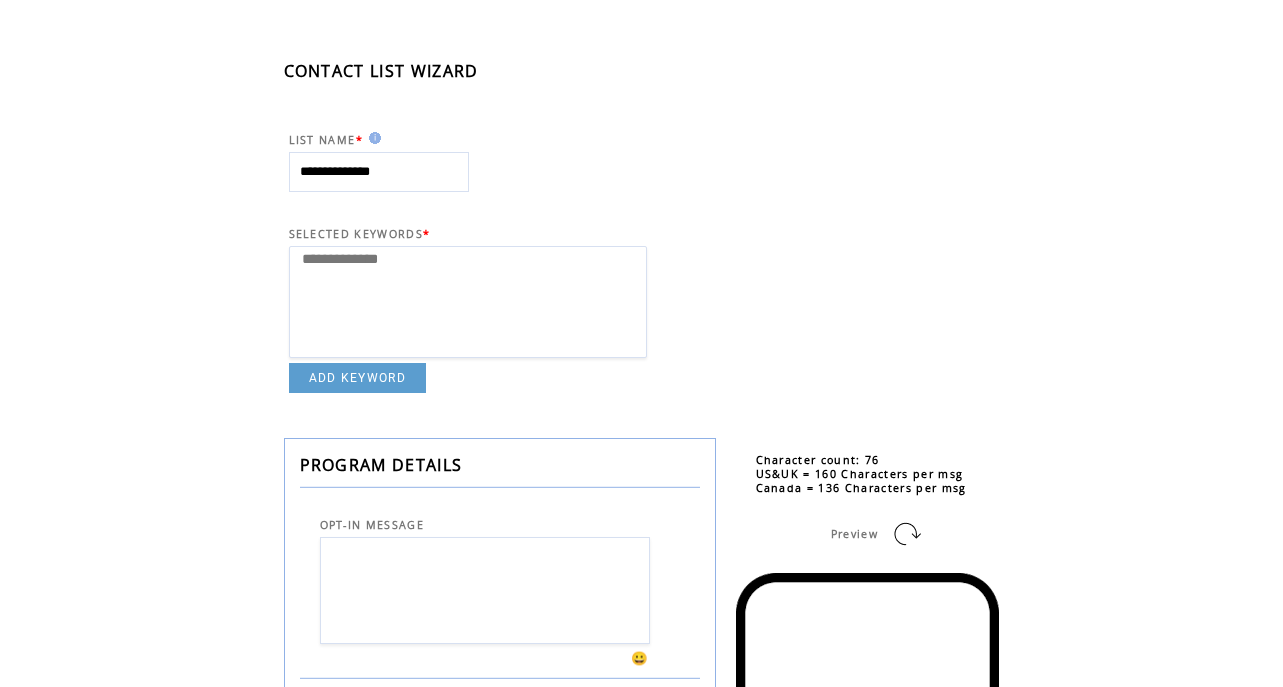 scroll, scrollTop: 149, scrollLeft: 0, axis: vertical 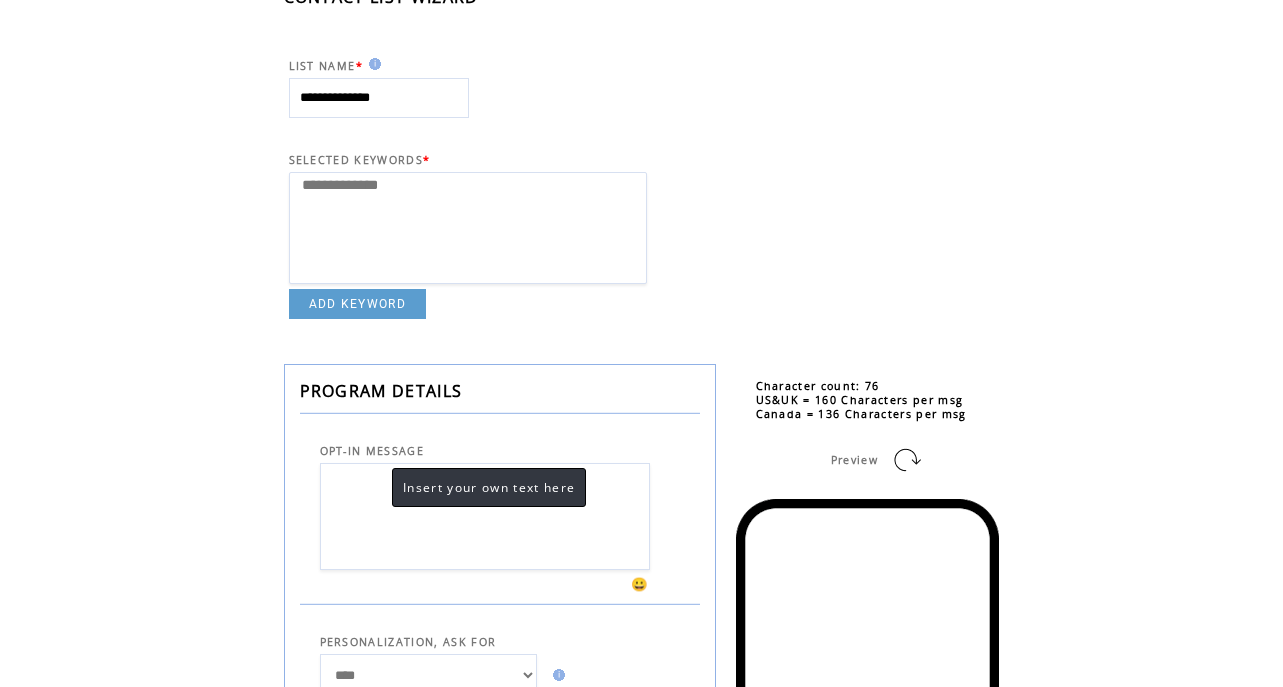 click on "**********" at bounding box center (485, 516) 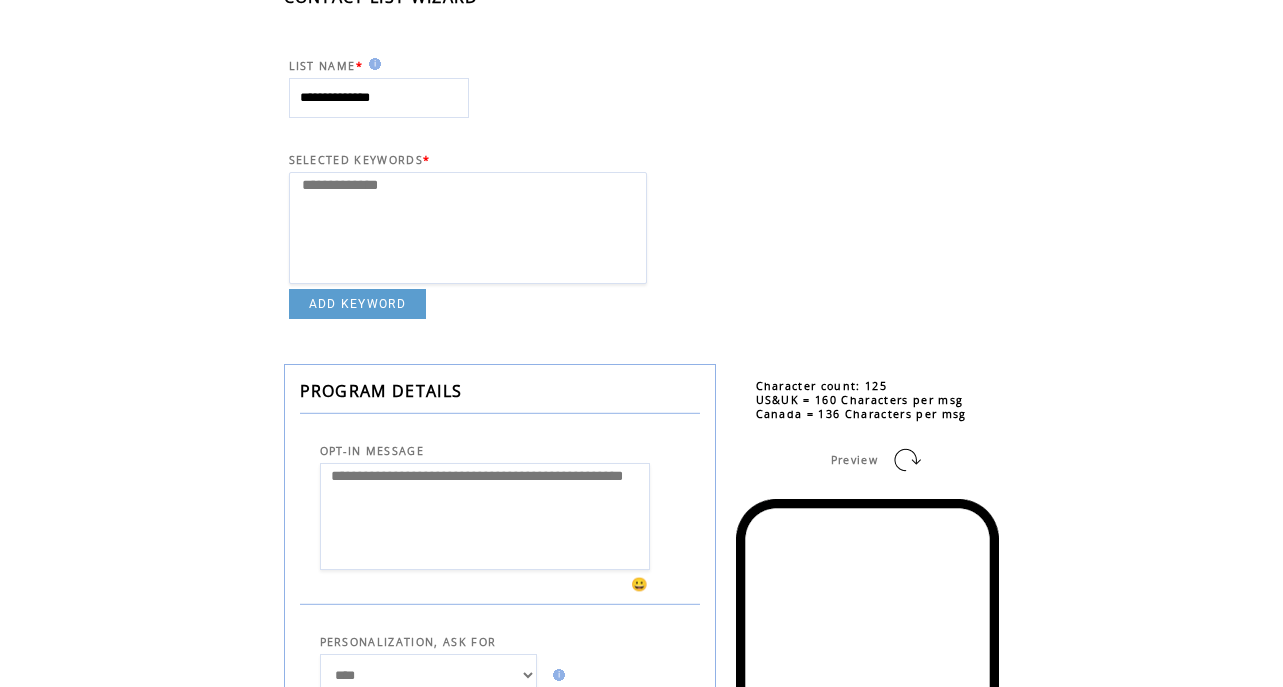 paste on "**********" 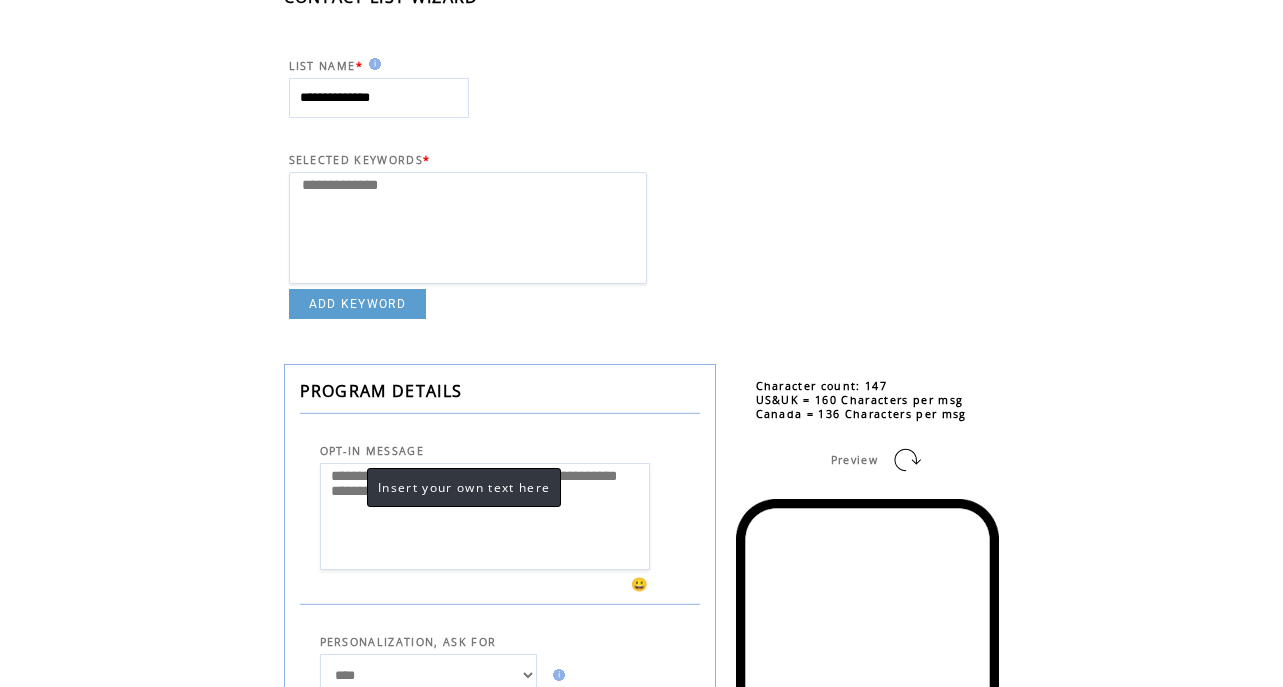 click on "**********" at bounding box center (485, 516) 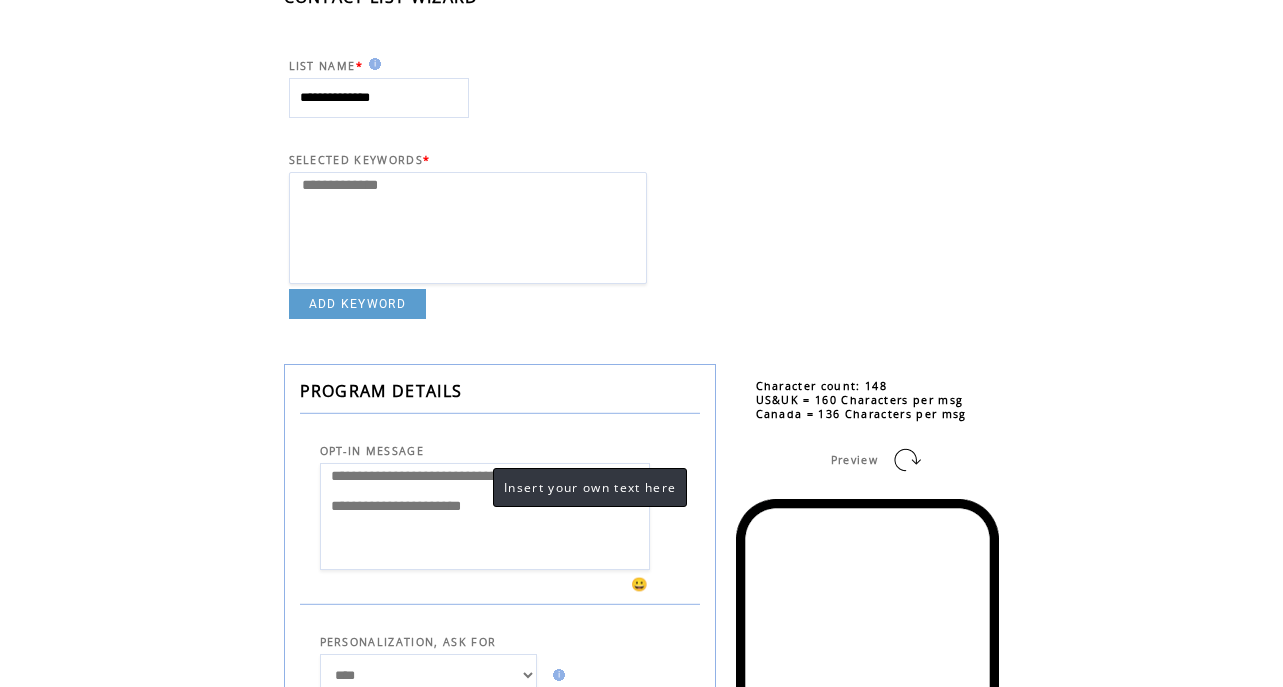 click on "**********" at bounding box center [485, 516] 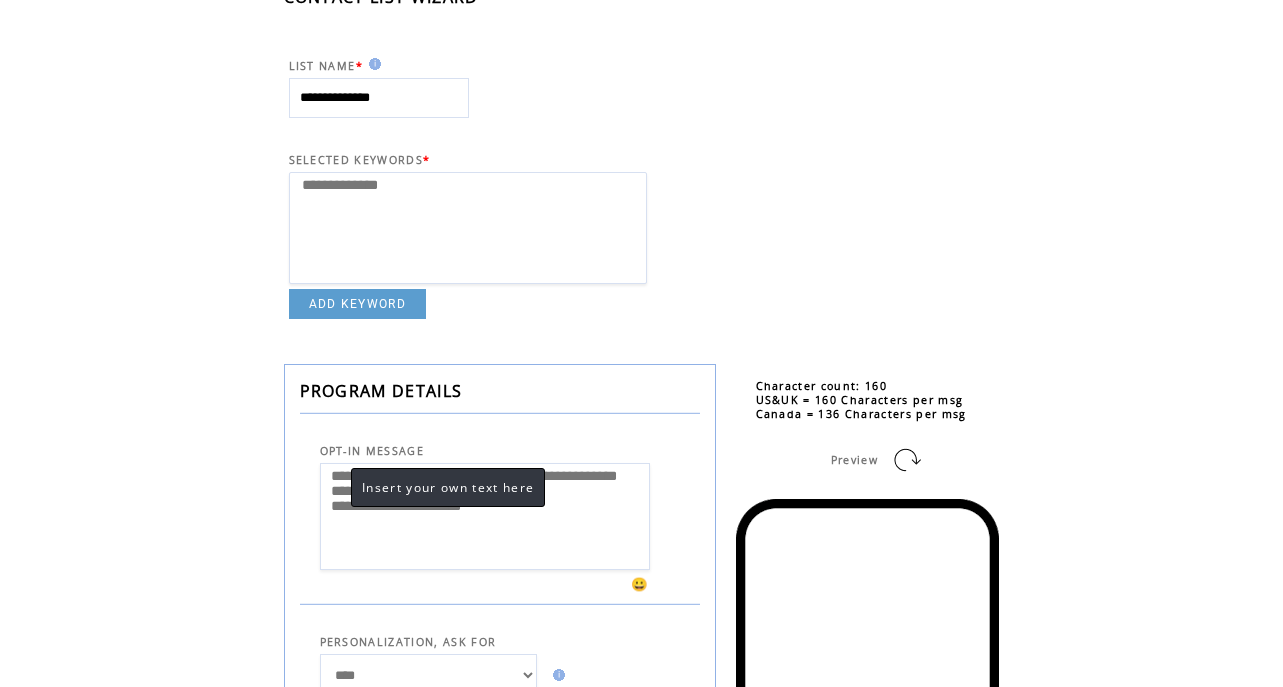 click on "**********" at bounding box center [485, 516] 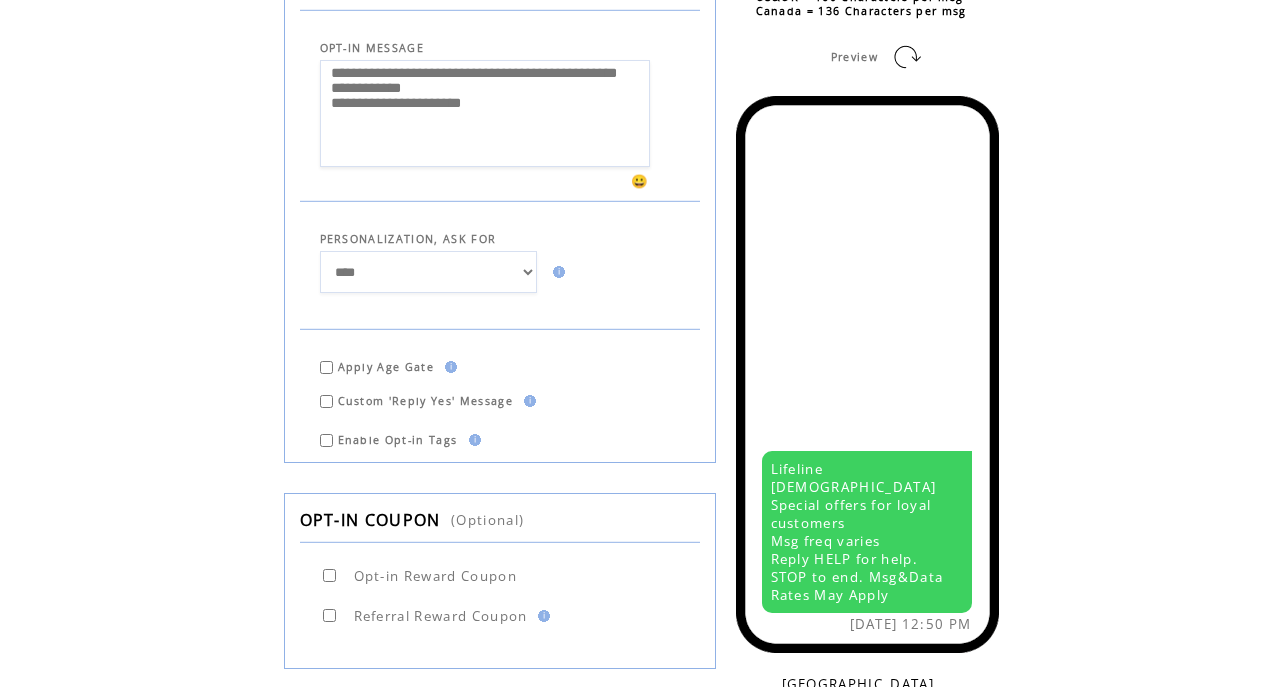 scroll, scrollTop: 490, scrollLeft: 0, axis: vertical 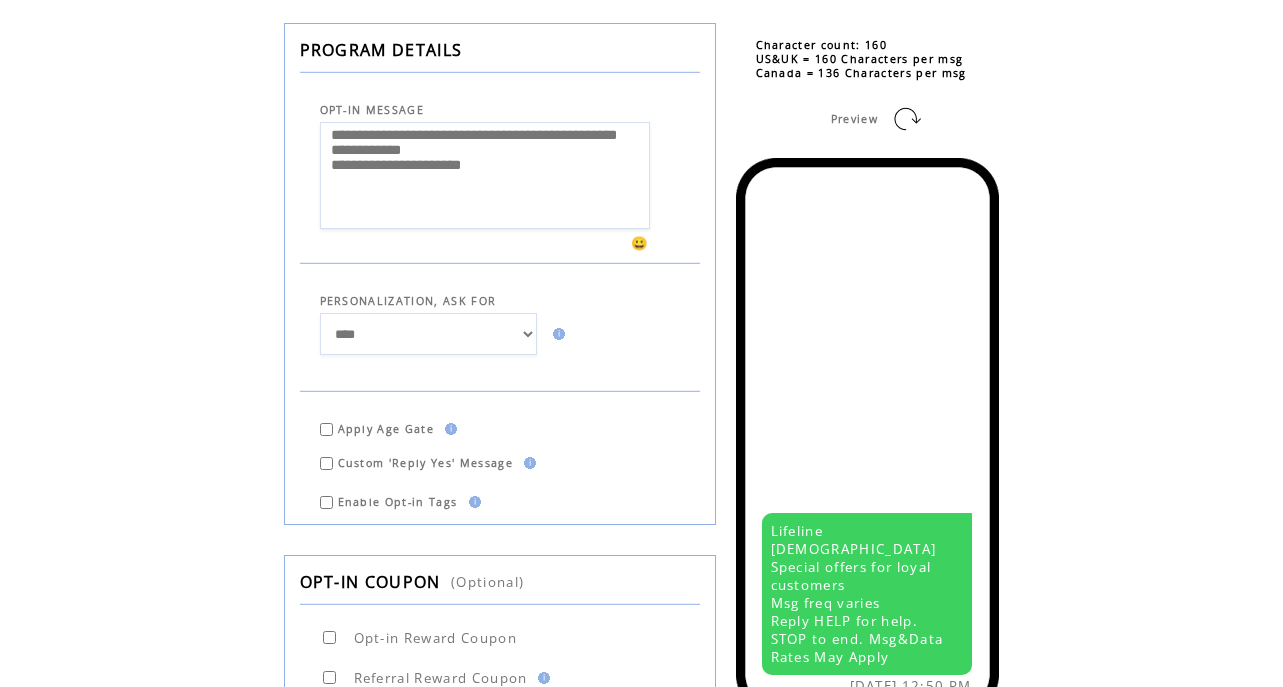 click on "**********" at bounding box center (485, 175) 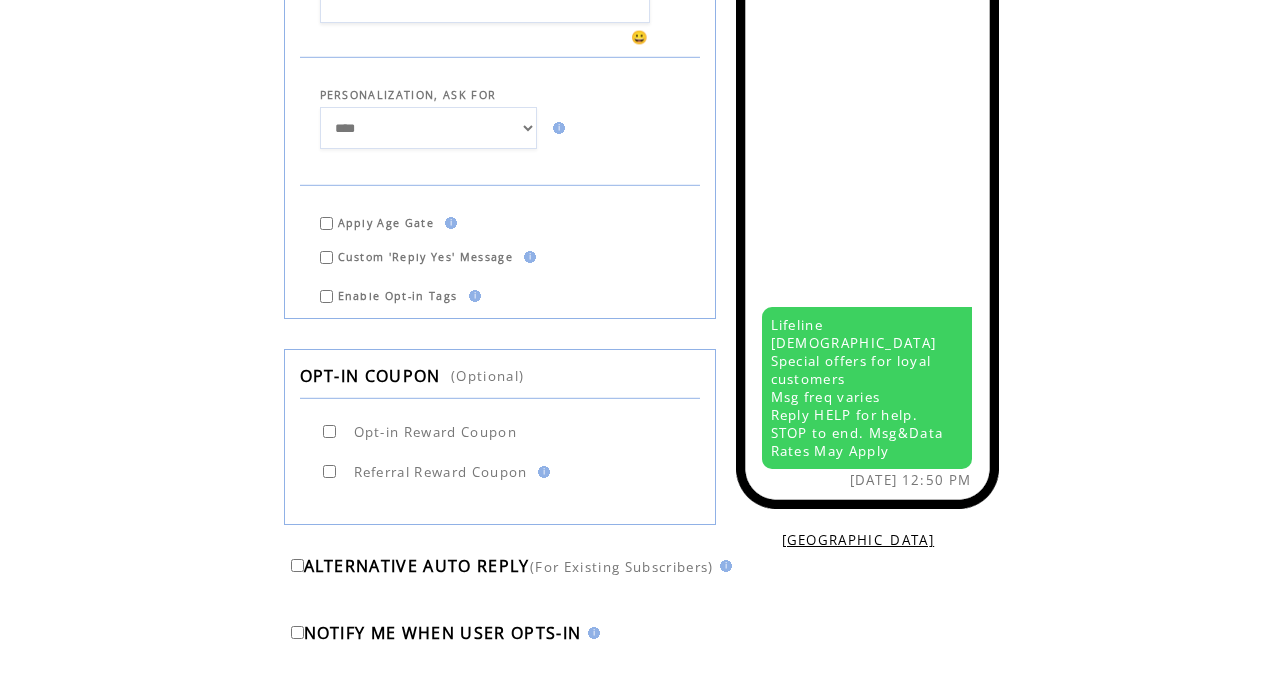 scroll, scrollTop: 804, scrollLeft: 0, axis: vertical 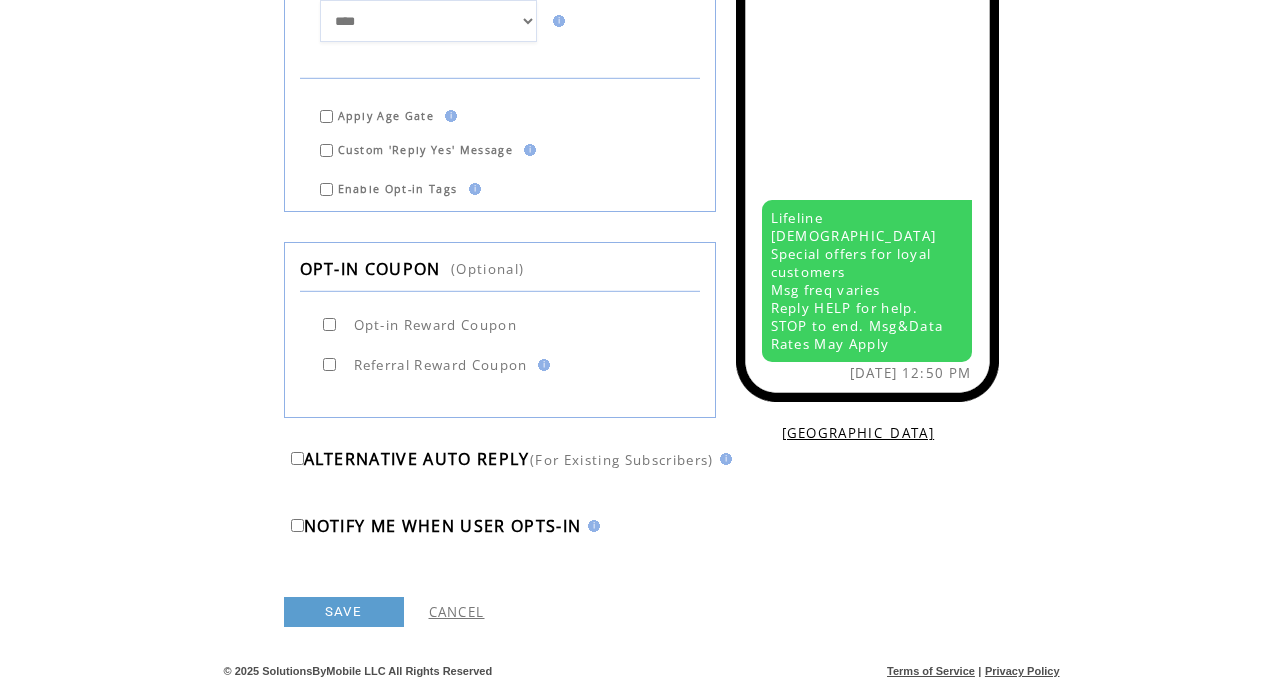 type on "**********" 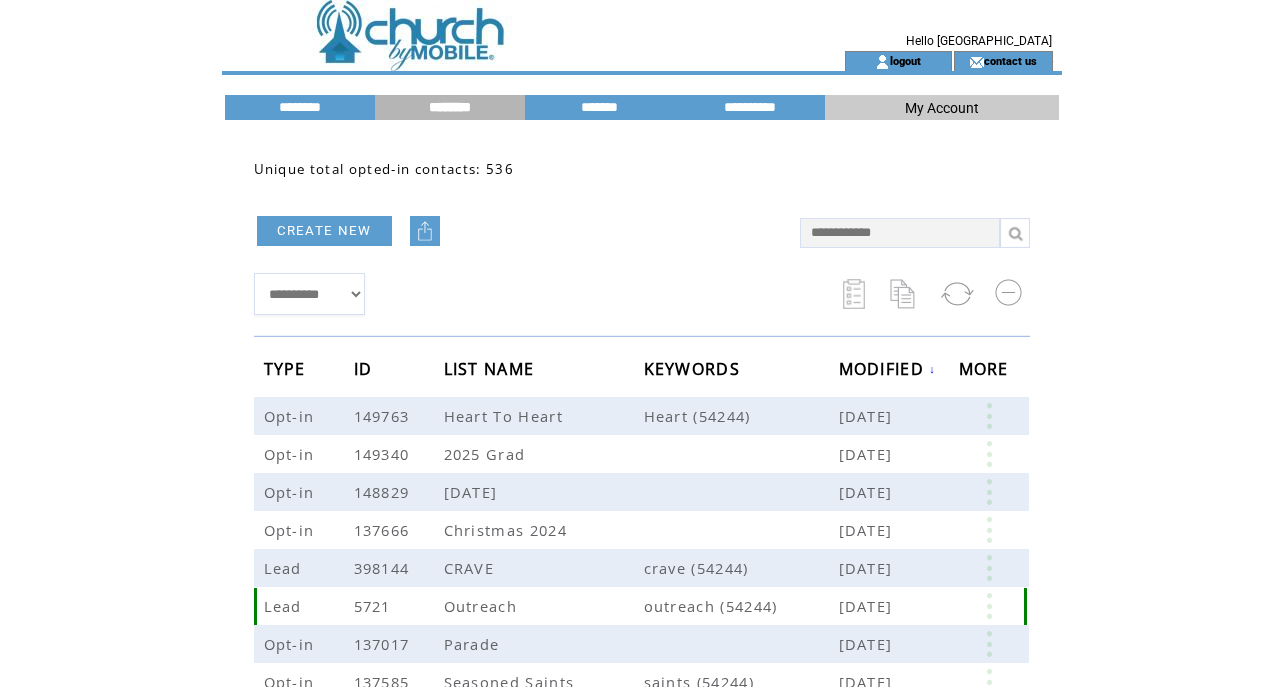 scroll, scrollTop: 0, scrollLeft: 0, axis: both 